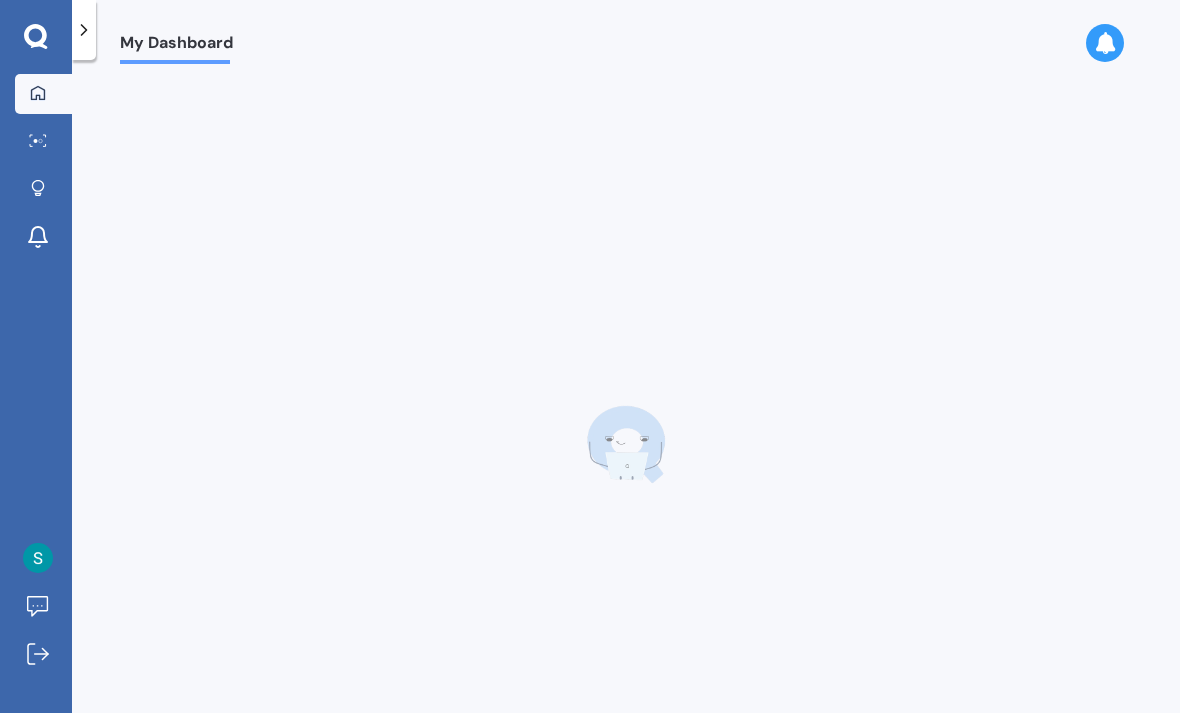 scroll, scrollTop: 0, scrollLeft: 0, axis: both 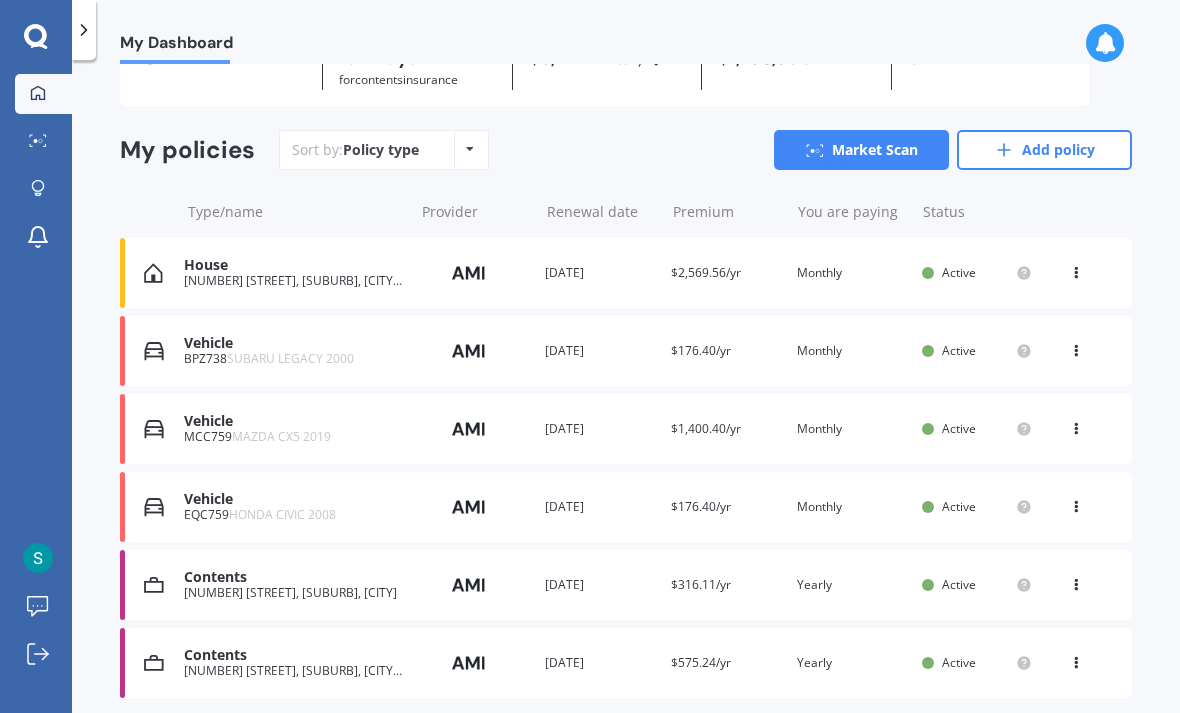 click at bounding box center [1076, 269] 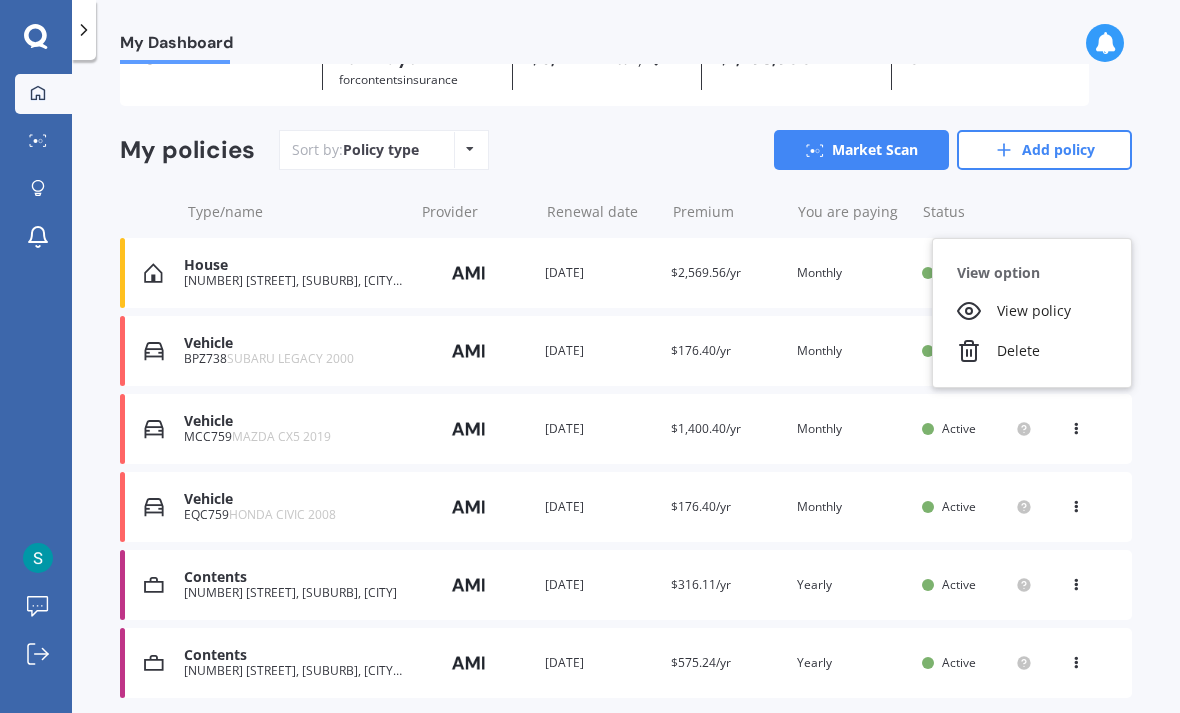 click on "My Dashboard Overview TOTAL NUMBER OF POLICIES 6 NEXT POLICY RENEWING IN 184 Days   for  Contents  insurance TOTAL PREMIUMS $5,214.11 Yearly Yearly Six-Monthly Quarterly Monthly Fortnightly Weekly TOTAL SUM INSURED $1,796,900 REWARDS POINTS 0 My policies Sort by:  Policy type Policy type Alphabetical Date added Renewing next Market Scan Add policy Type/name Provider Renewal date Premium You are paying Status House [NUMBER] [STREET], [SUBURB], [CITY] [POSTCODE] Provider Renewal date [DATE] Premium $2,569.56/yr You are paying Monthly Status Active View option View policy Delete House [NUMBER] [STREET], [SUBURB], [CITY] [POSTCODE] Provider Renewal date [DATE] Premium $2,569.56/yr You are paying Monthly Status Active View option View policy Delete Vehicle BPZ738  SUBARU LEGACY 2000 Provider Renewal date [DATE] Premium $176.40/yr You are paying Monthly Status Active View option View policy Delete Vehicle BPZ738  SUBARU LEGACY 2000 Provider Renewal date [DATE] Premium Monthly" at bounding box center (626, 390) 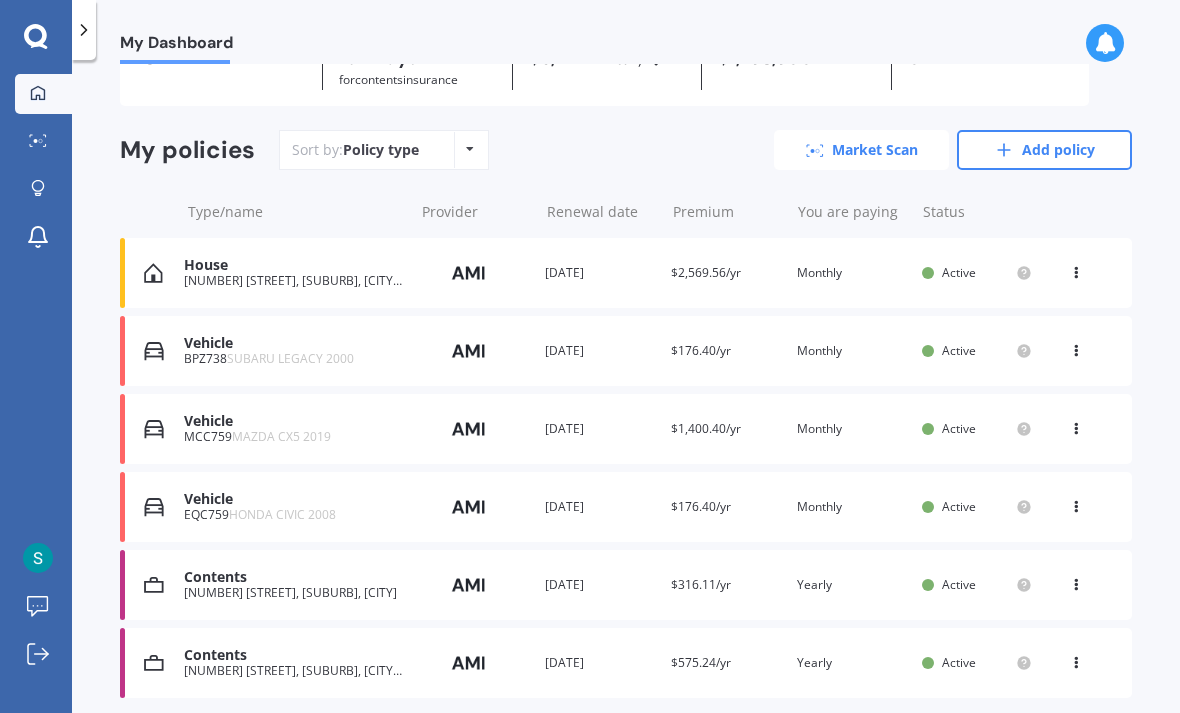 click on "Market Scan" at bounding box center (861, 150) 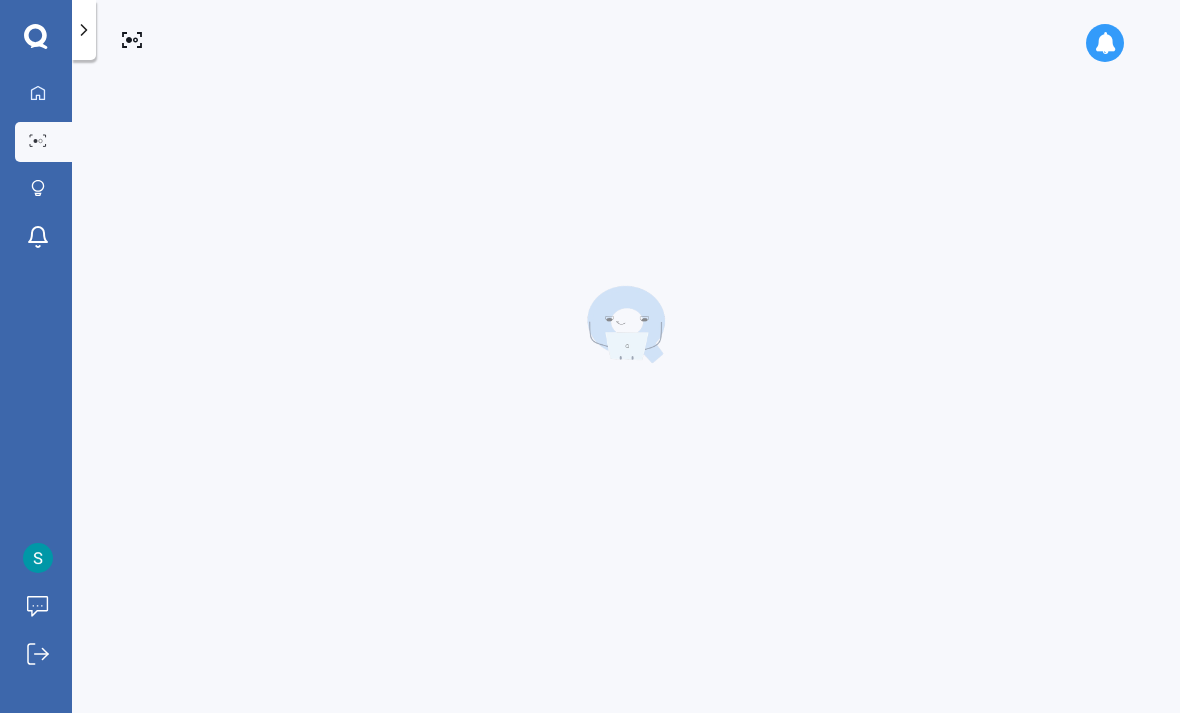 scroll, scrollTop: 0, scrollLeft: 0, axis: both 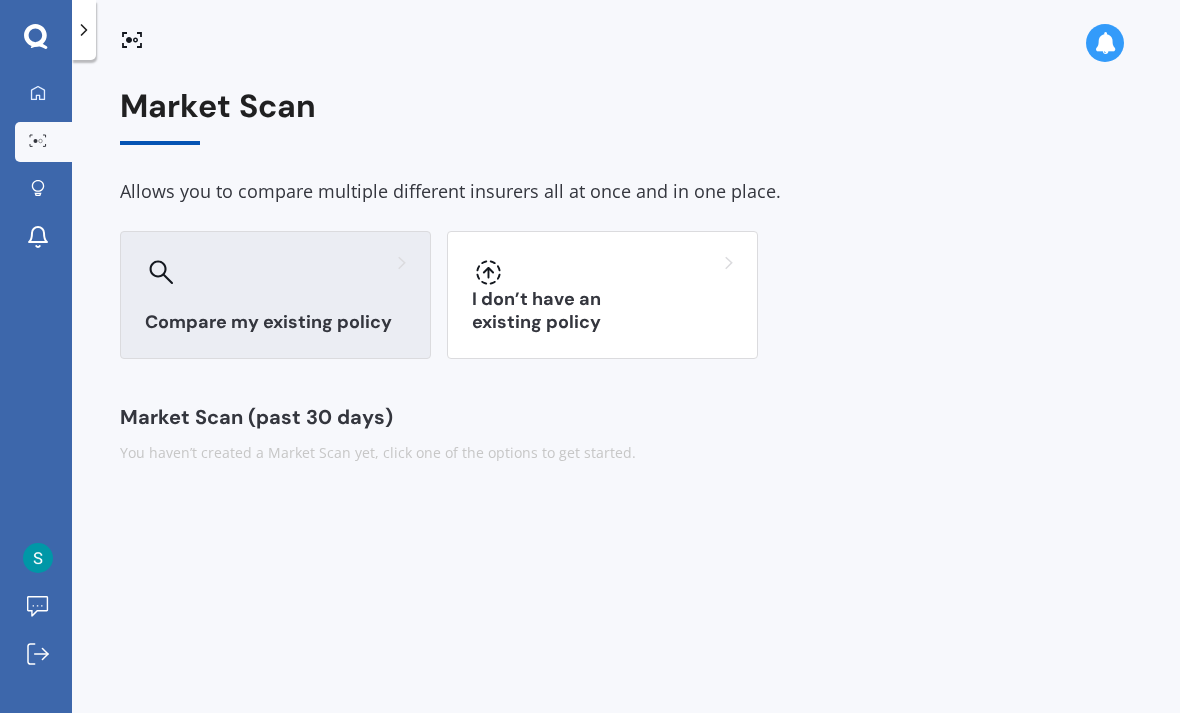 click on "Compare my existing policy" at bounding box center (275, 295) 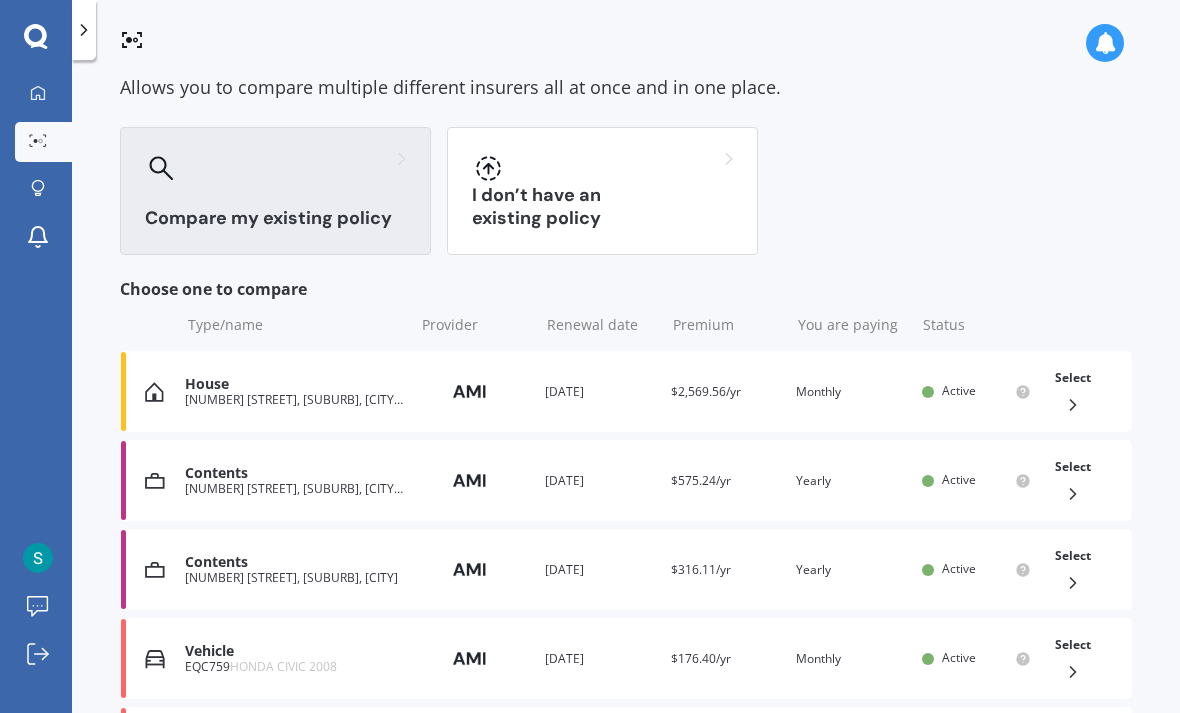 scroll, scrollTop: 105, scrollLeft: 0, axis: vertical 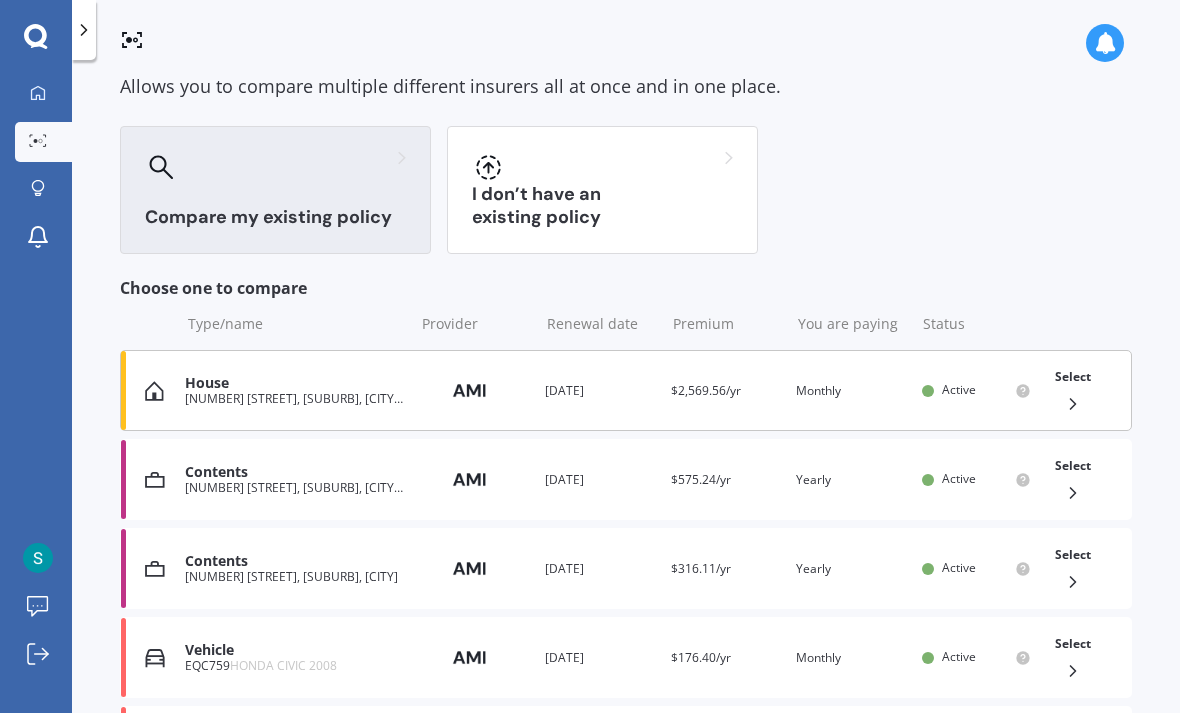 click 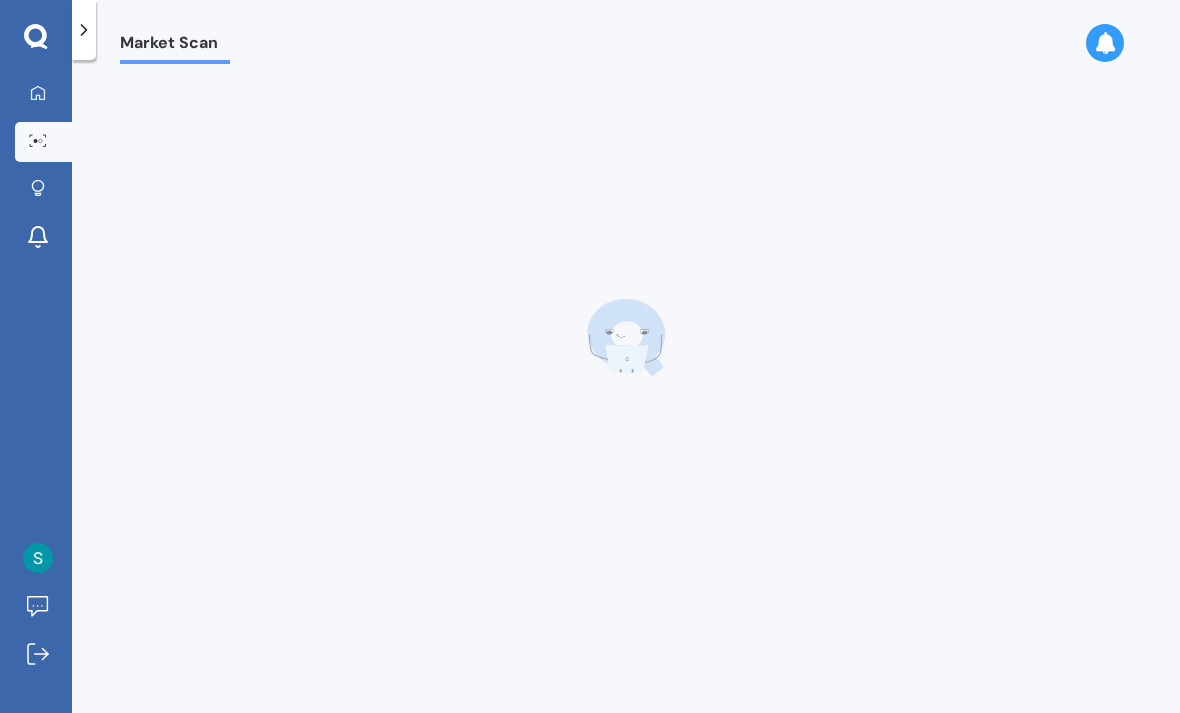 scroll, scrollTop: 0, scrollLeft: 0, axis: both 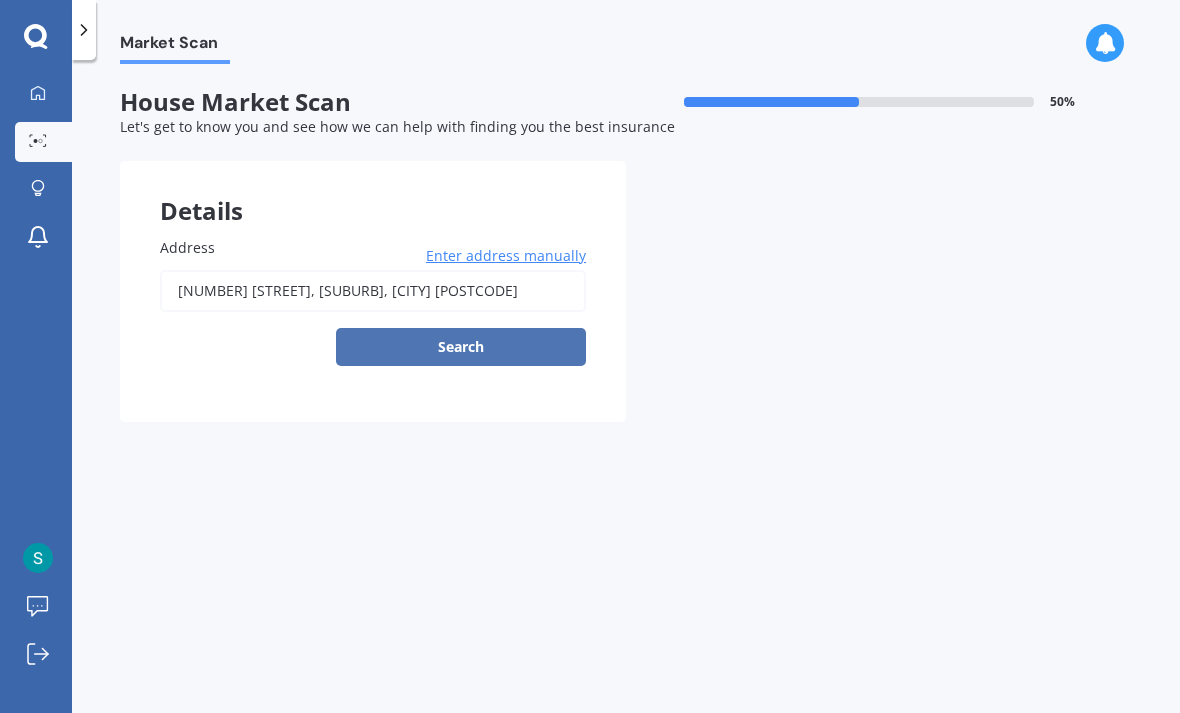click on "Search" at bounding box center [461, 347] 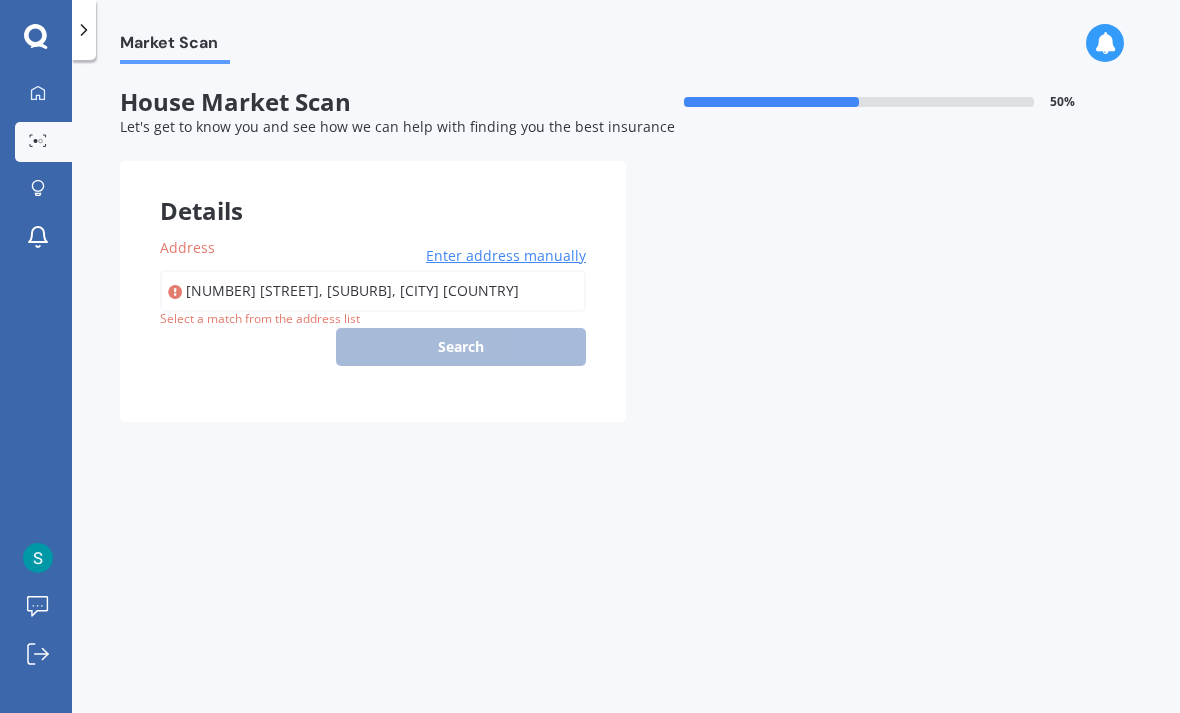 type on "[NUMBER] [STREET], [SUBURB], [CITY] [POSTCODE]" 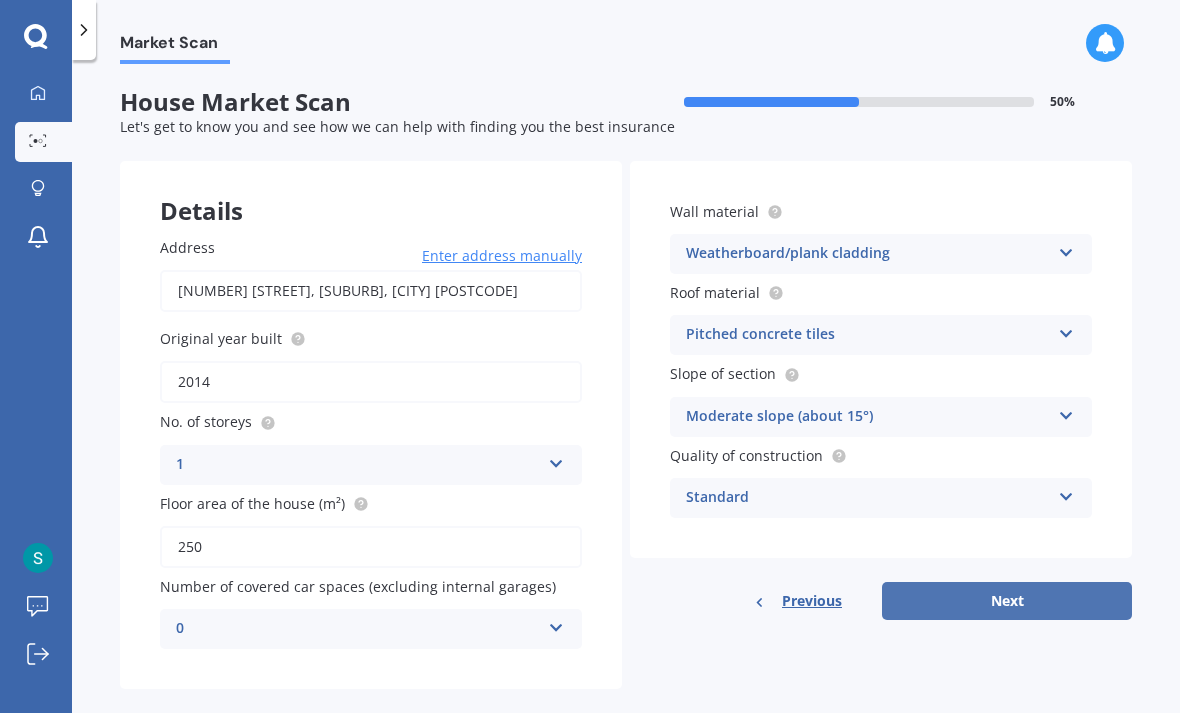 click on "Next" at bounding box center [1007, 601] 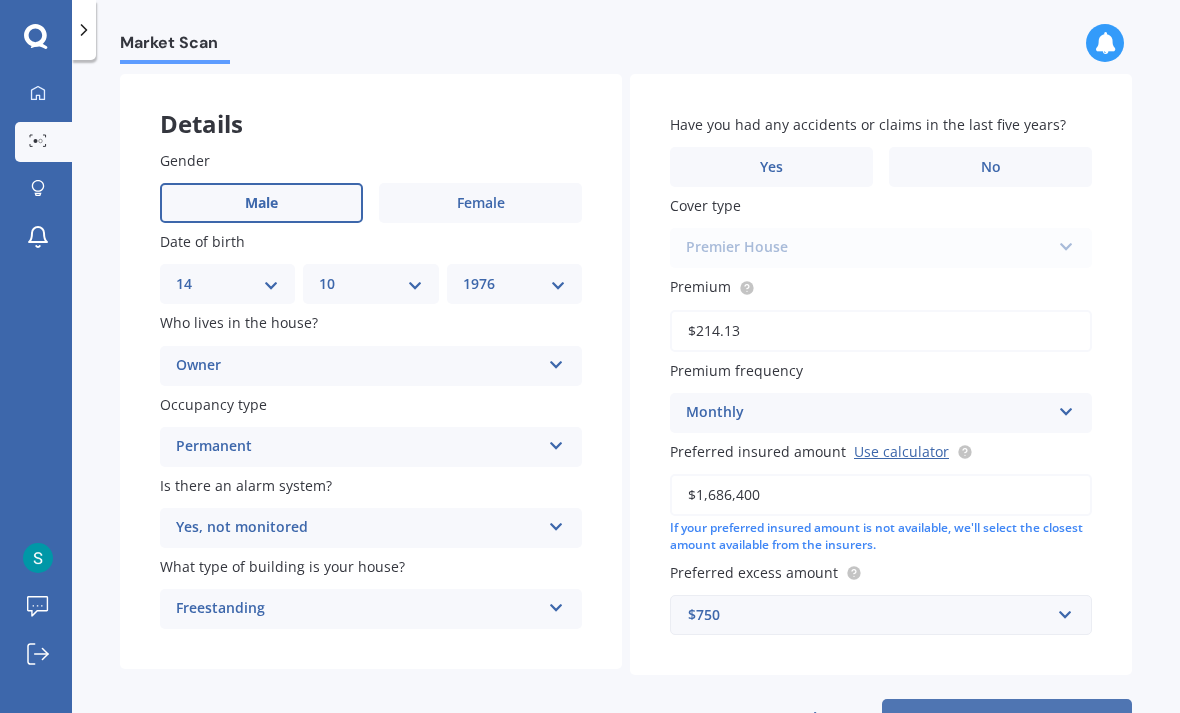 scroll, scrollTop: 87, scrollLeft: 0, axis: vertical 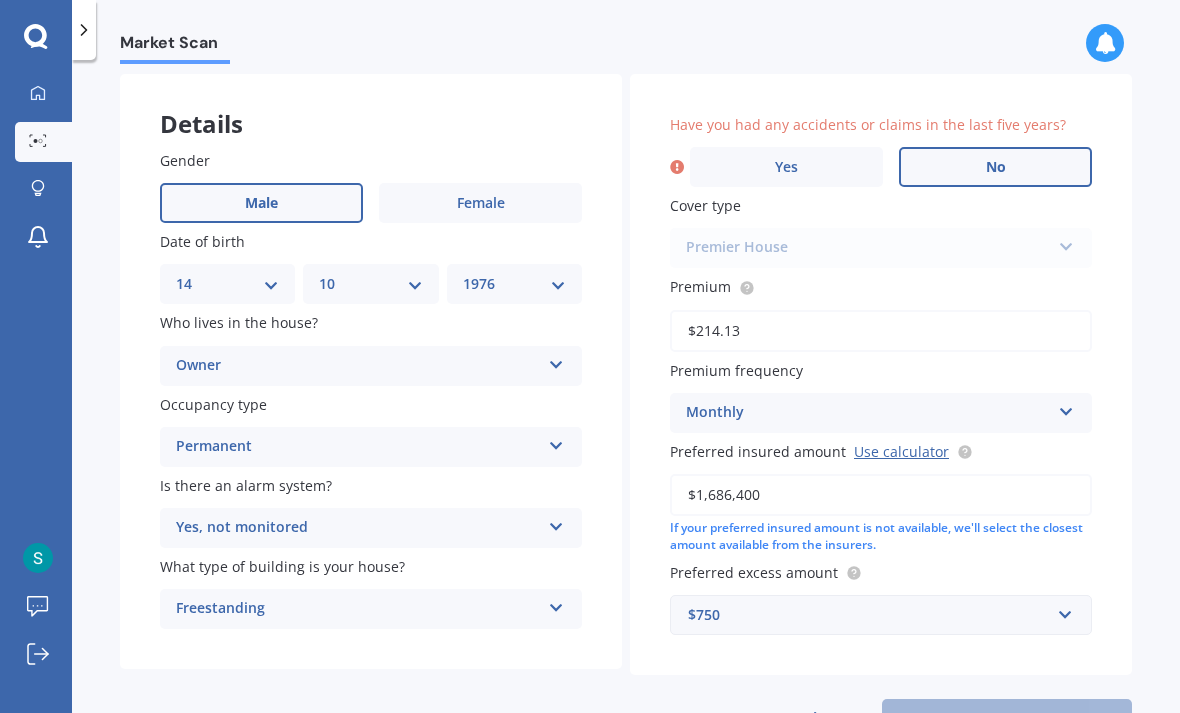click on "No" at bounding box center [995, 167] 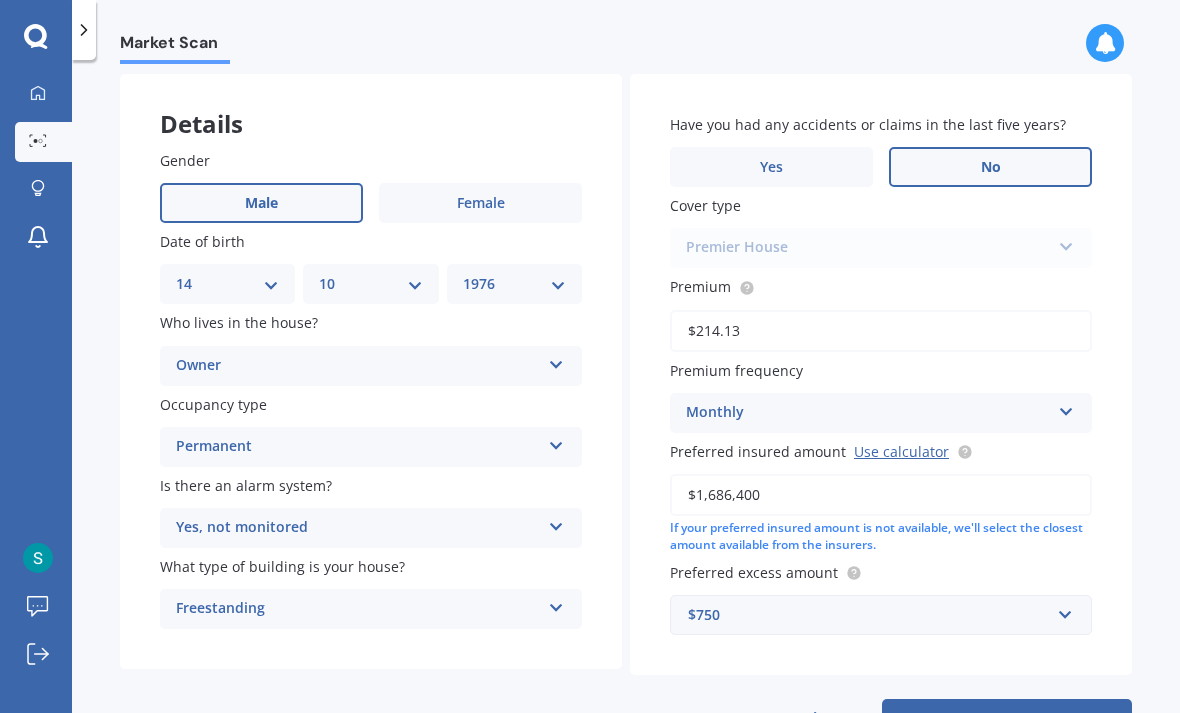 scroll, scrollTop: 64, scrollLeft: 0, axis: vertical 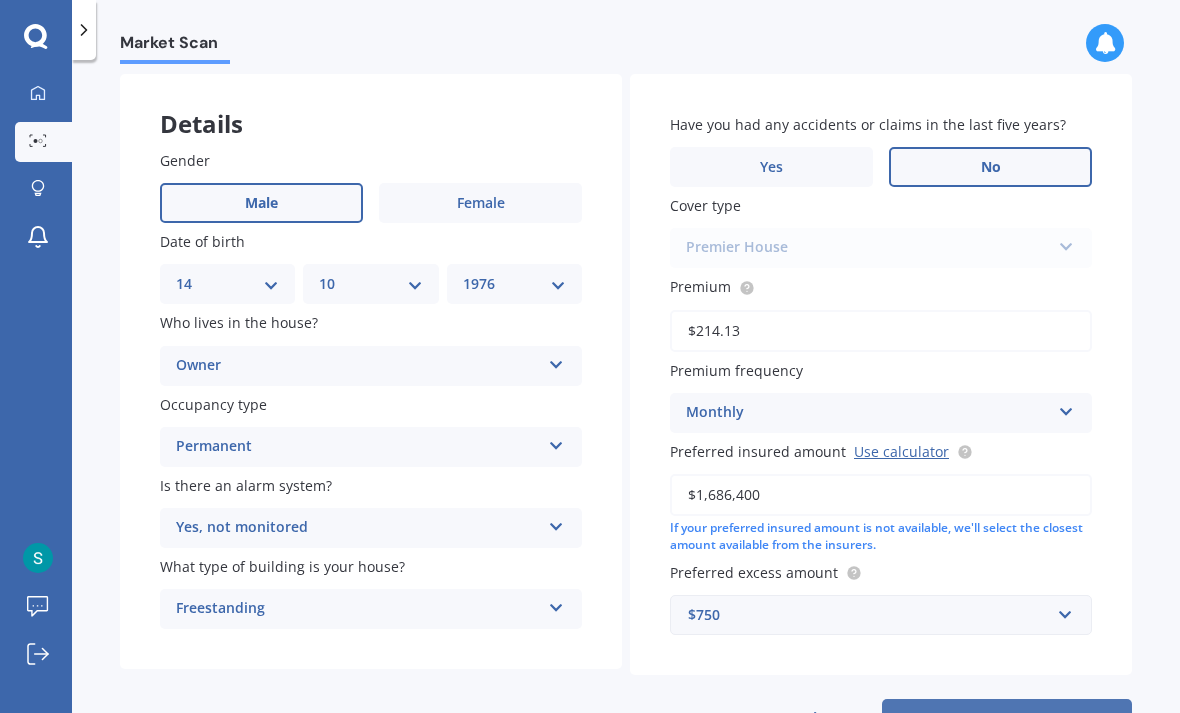 click on "Next" at bounding box center [1007, 718] 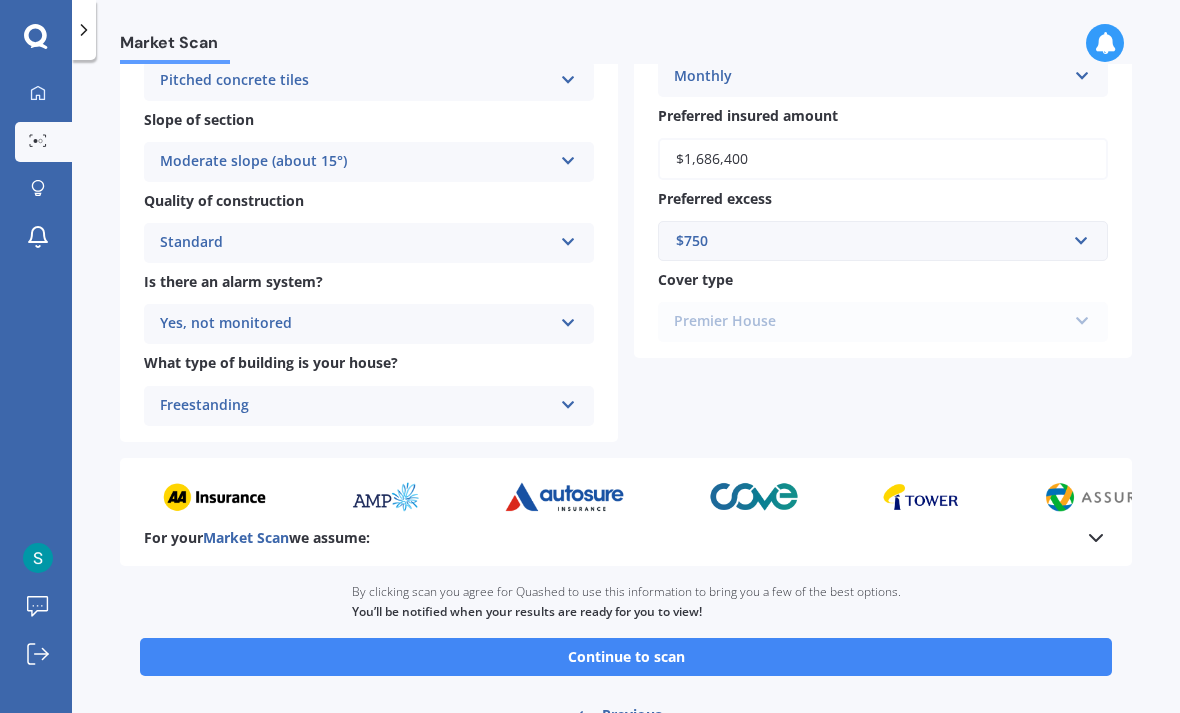 scroll, scrollTop: 642, scrollLeft: 0, axis: vertical 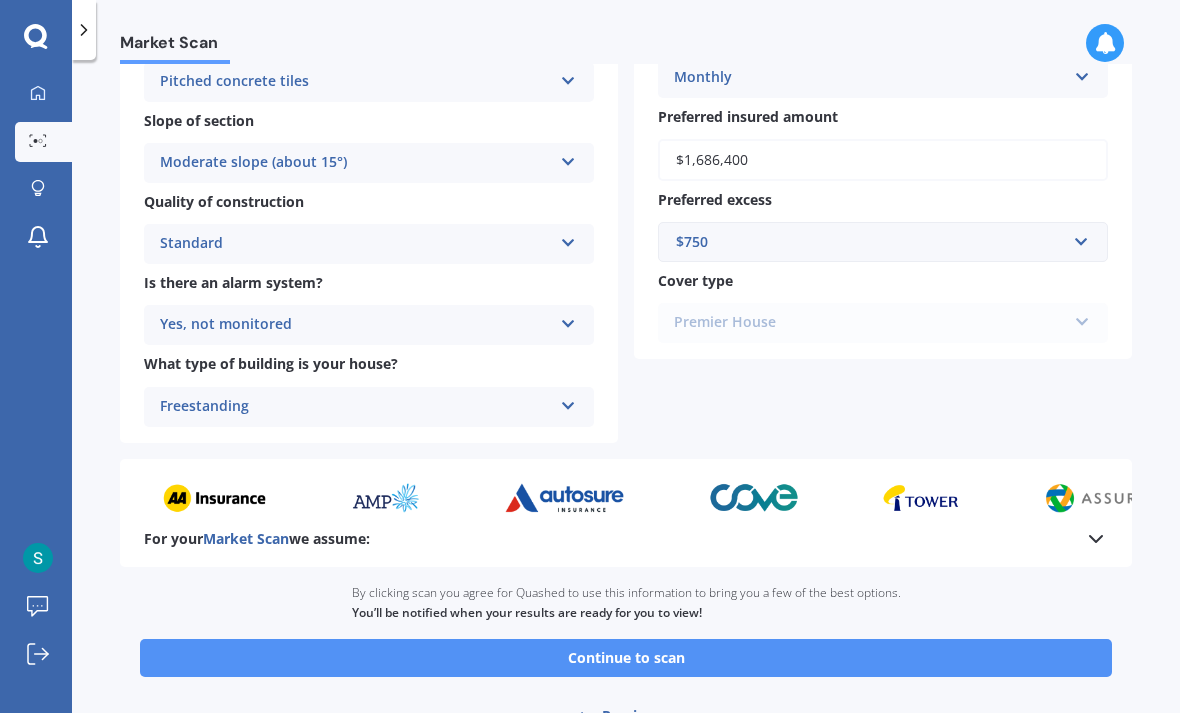 click on "Continue to scan" at bounding box center (626, 658) 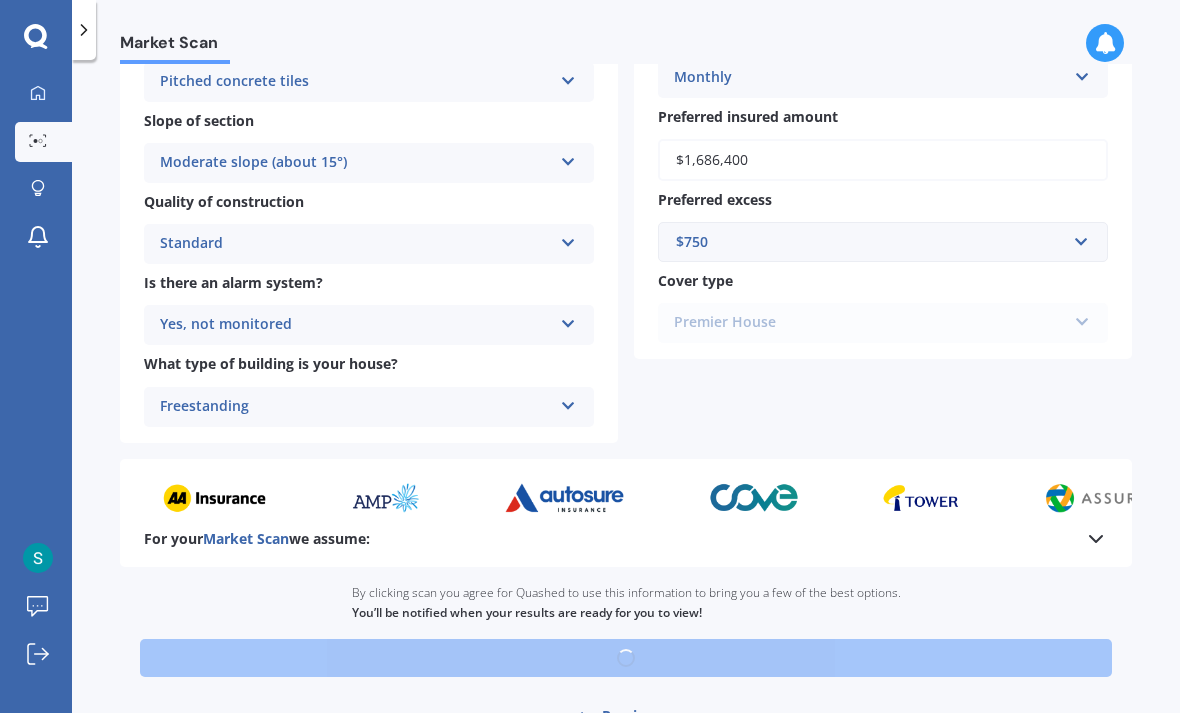 scroll, scrollTop: 0, scrollLeft: 0, axis: both 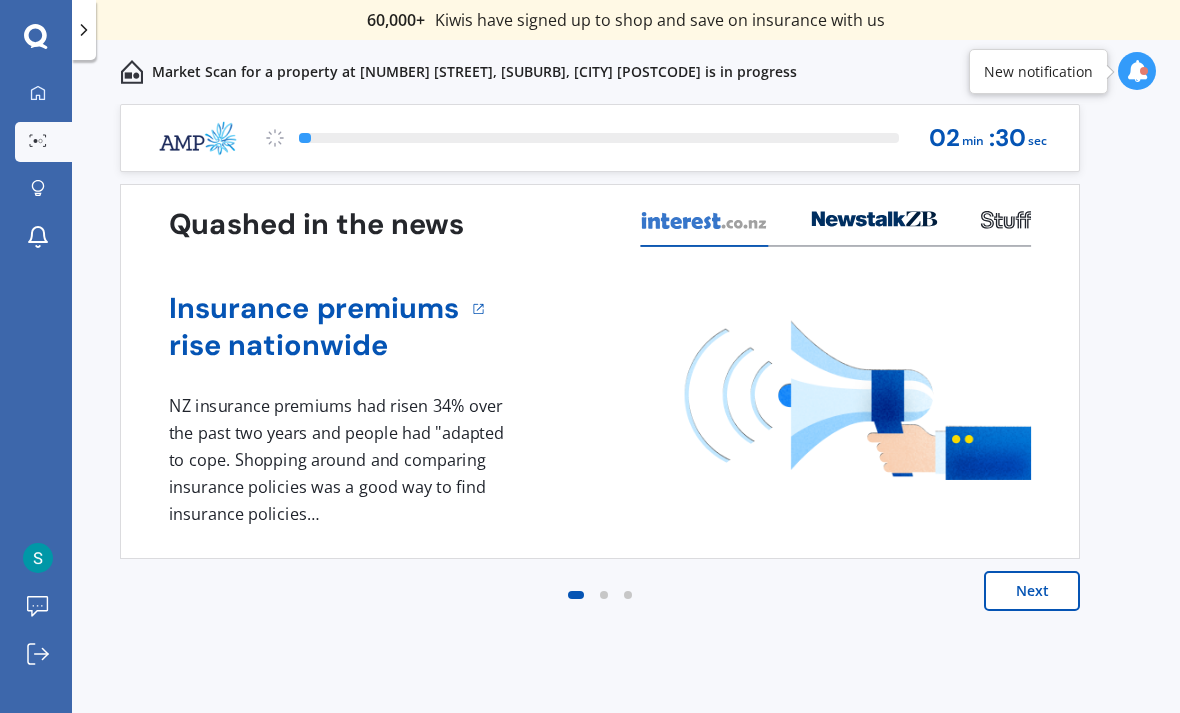 click on "Next" at bounding box center (1032, 591) 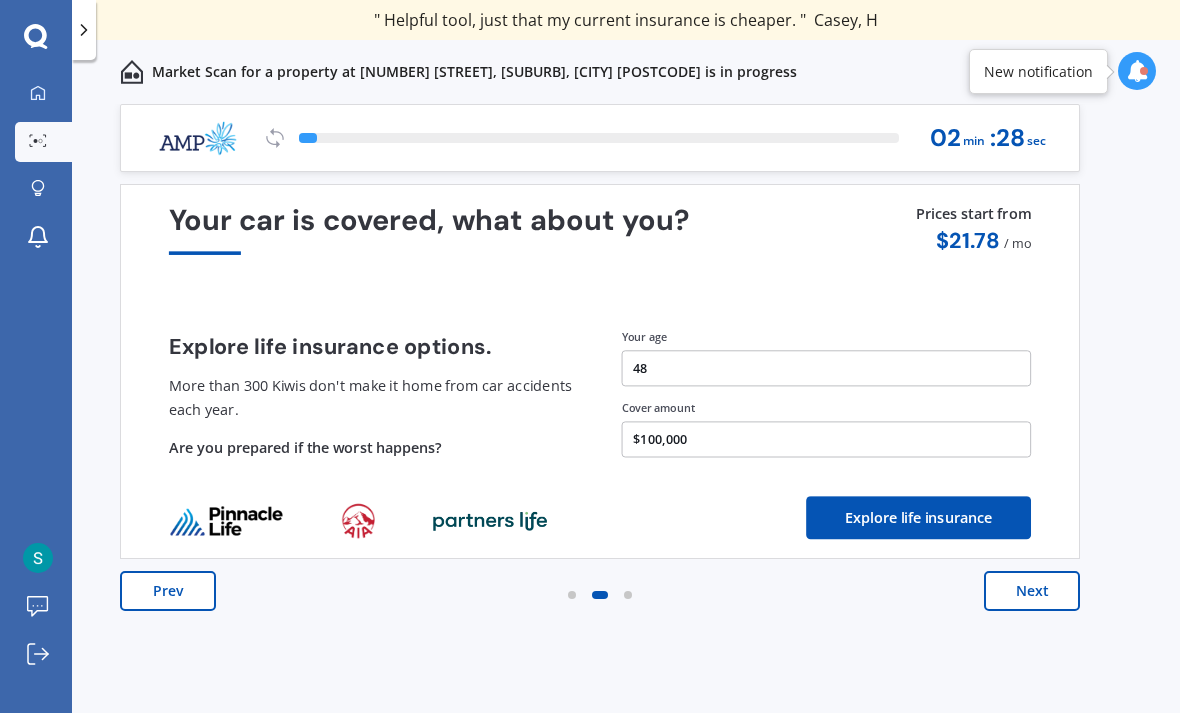 click on "Next" at bounding box center (1032, 591) 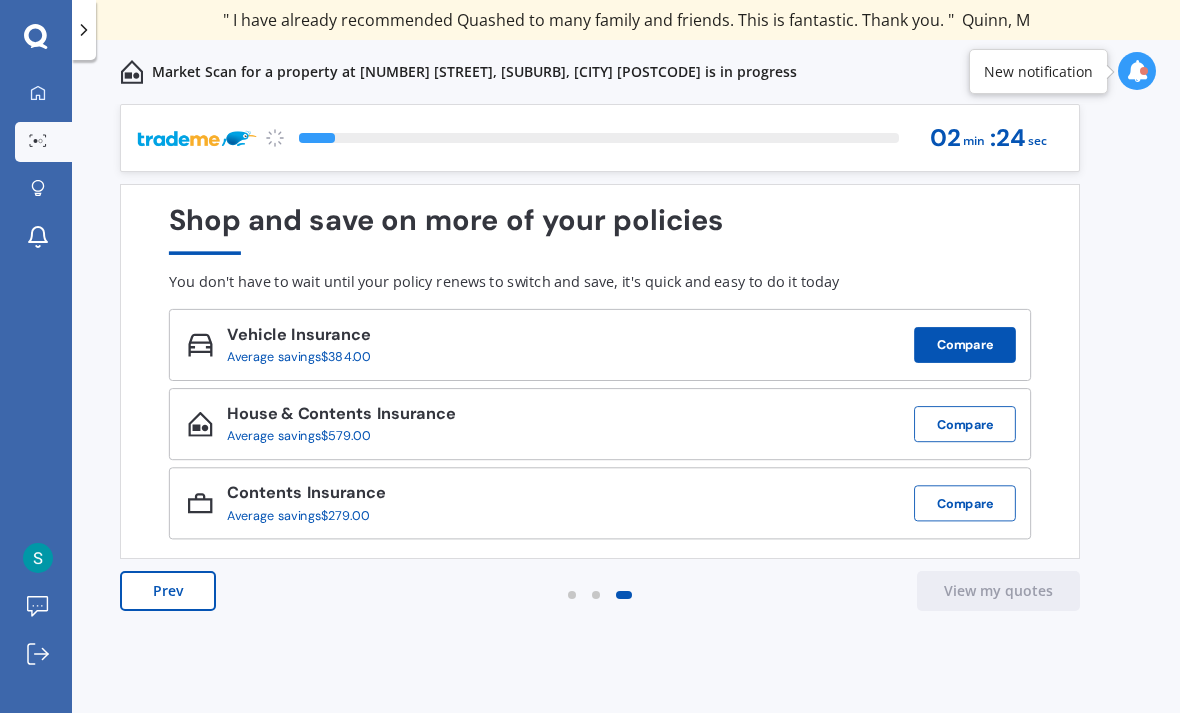 click on "Compare" at bounding box center (965, 345) 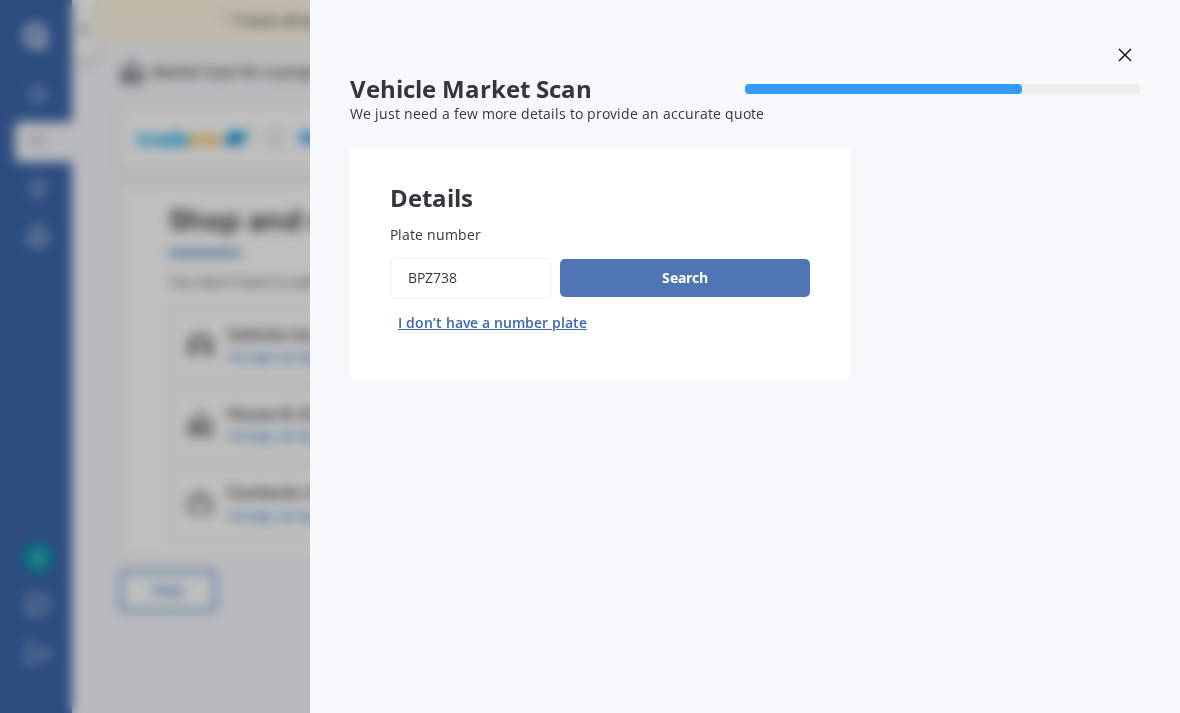 click on "Search" at bounding box center [685, 278] 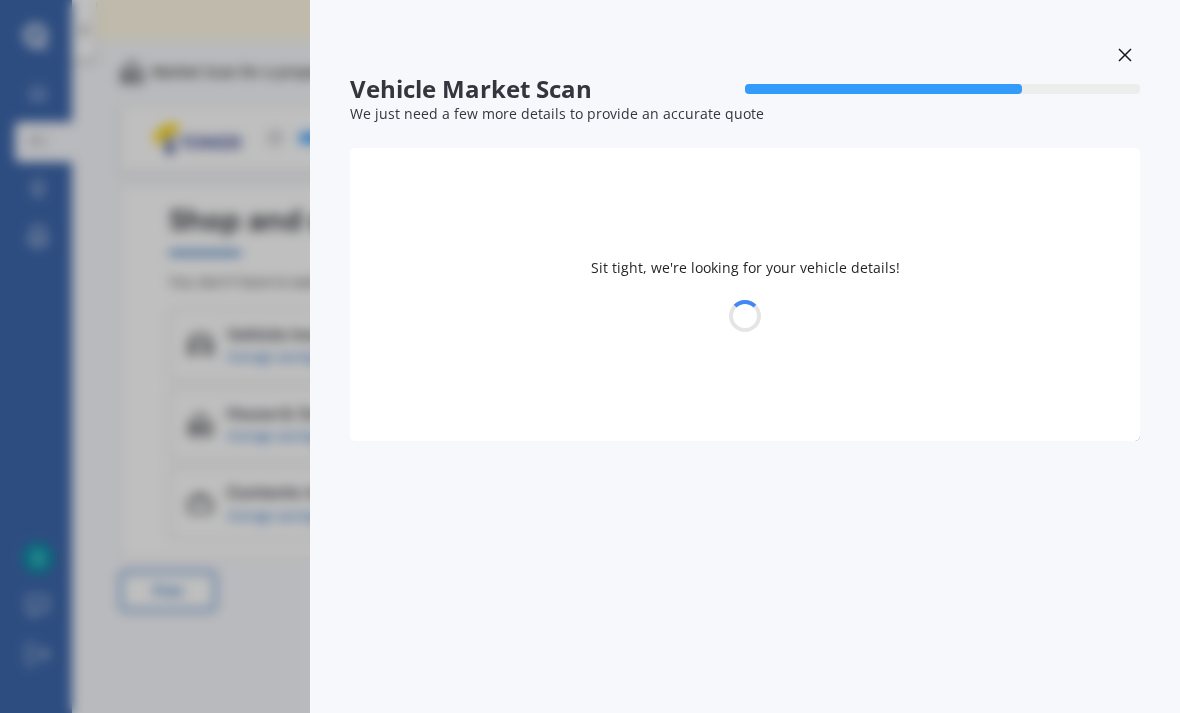 select on "SUBARU" 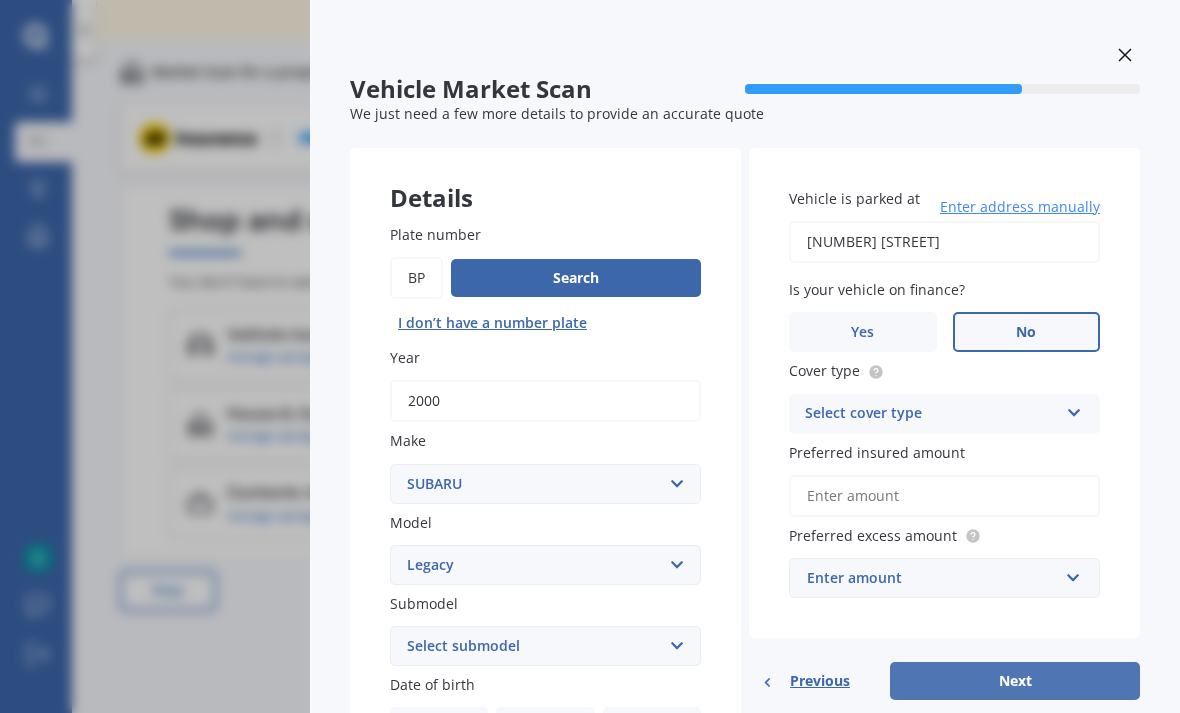 click on "Next" at bounding box center [1015, 681] 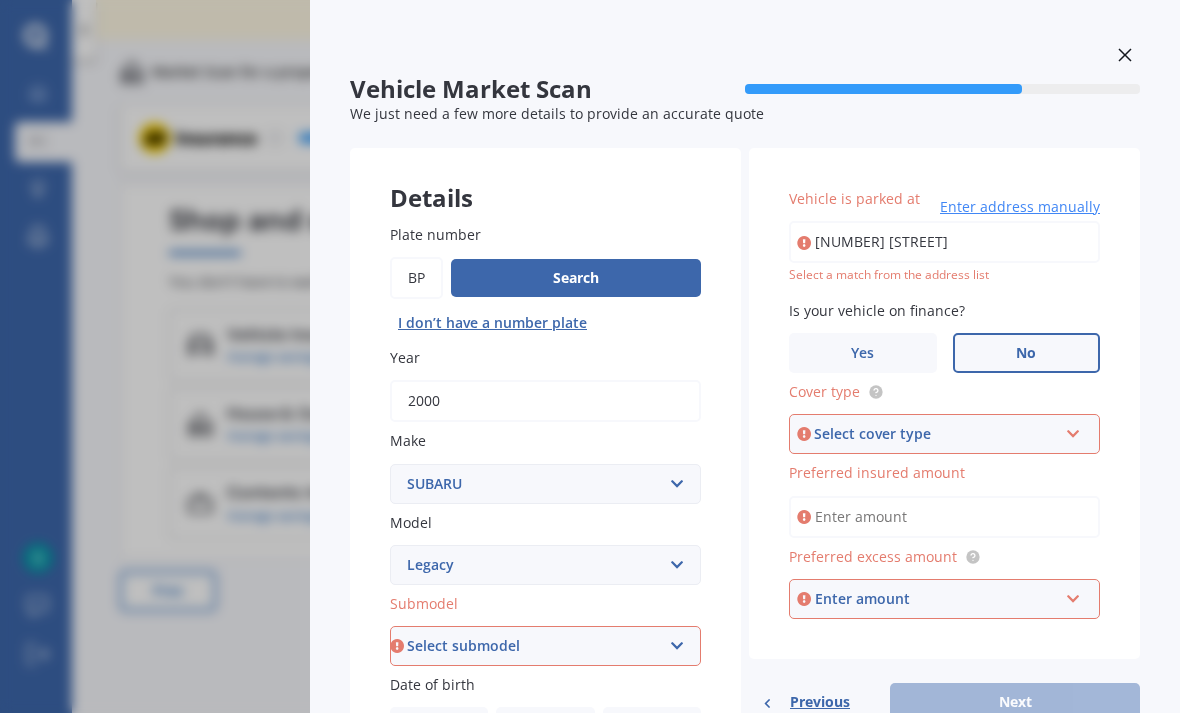 scroll, scrollTop: 64, scrollLeft: 0, axis: vertical 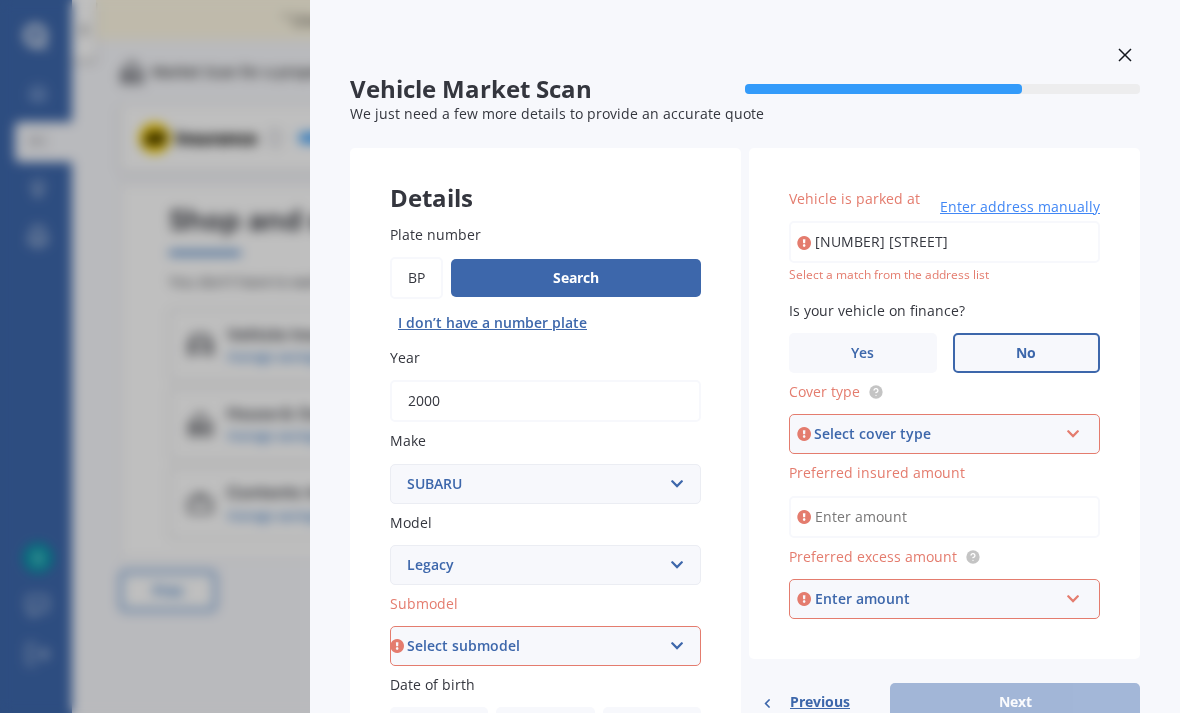 click on "[NUMBER] [STREET]" at bounding box center (944, 242) 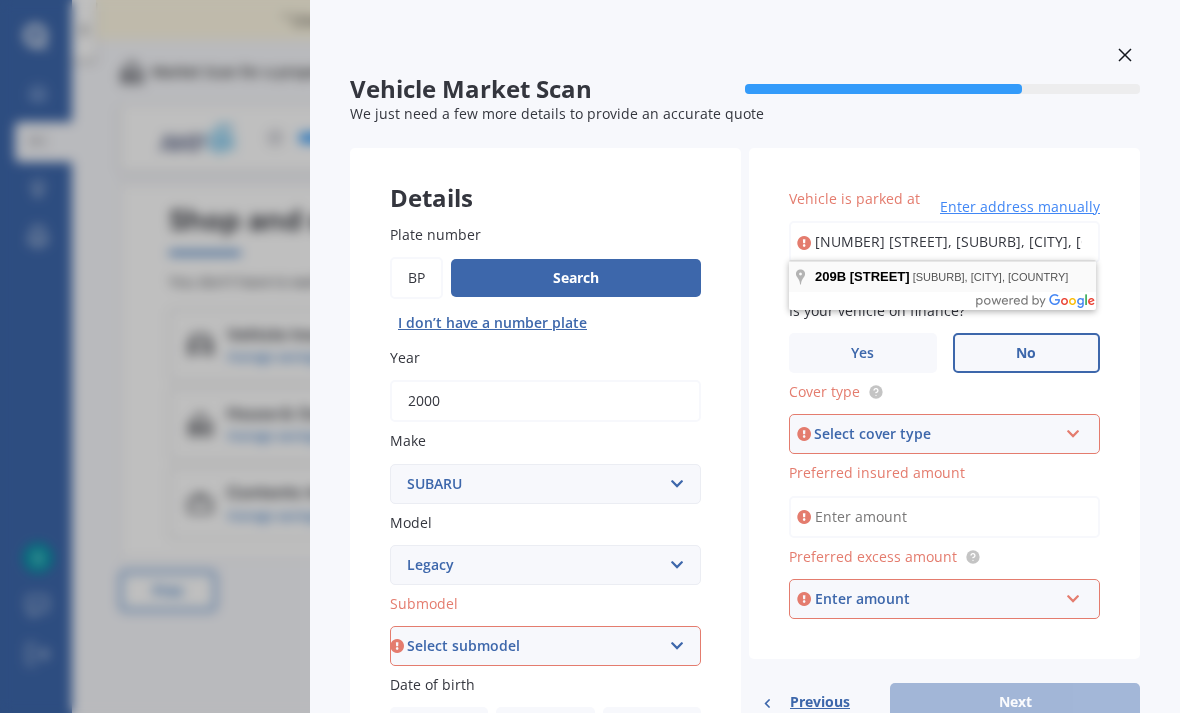 type on "[NUMBER] [STREET], [SUBURB], [CITY] [POSTCODE]" 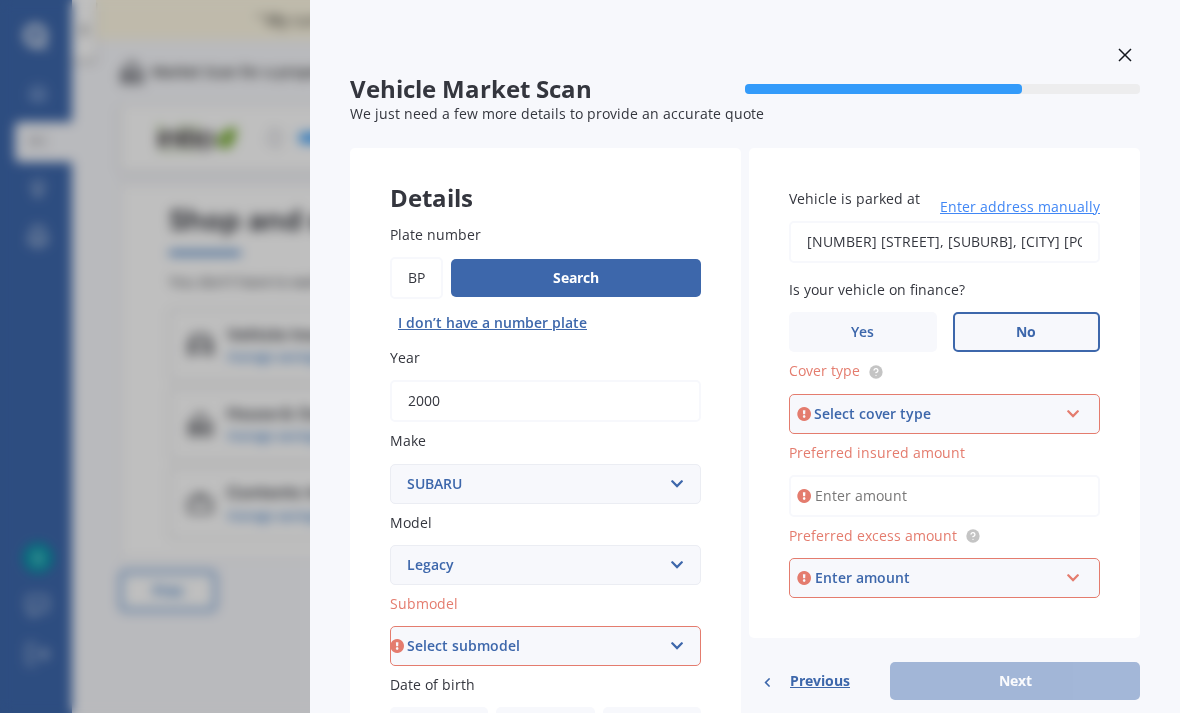 click at bounding box center (1073, 410) 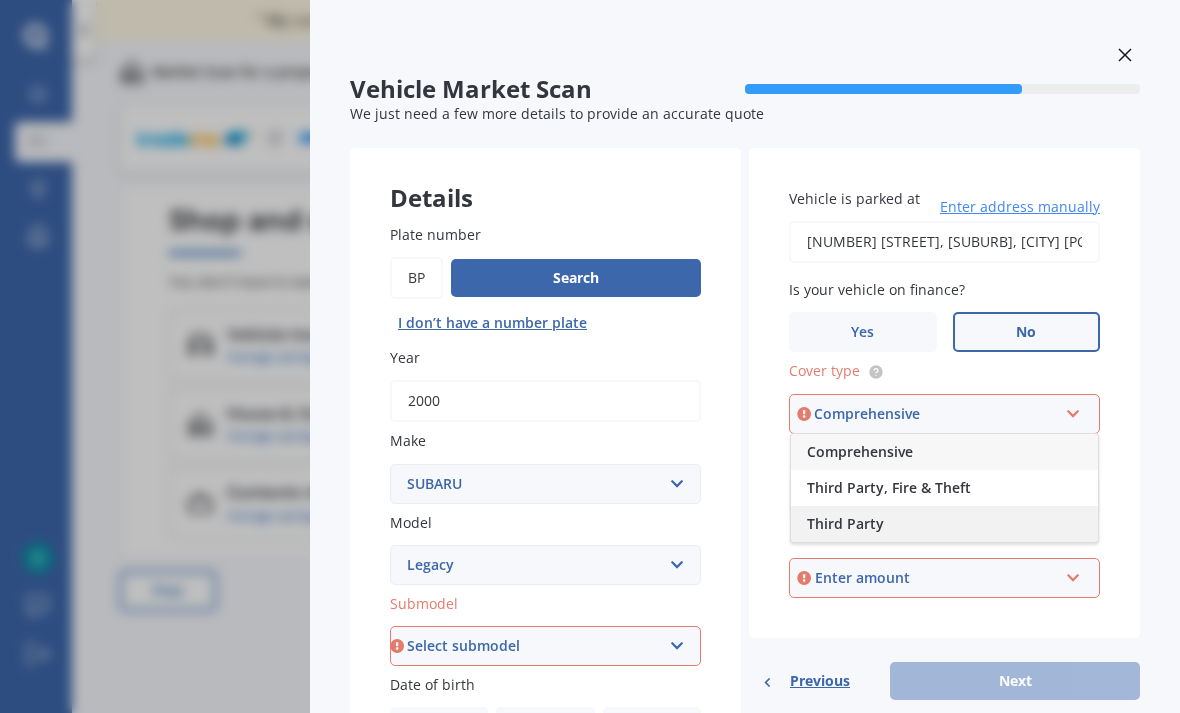 click on "Third Party" at bounding box center (944, 524) 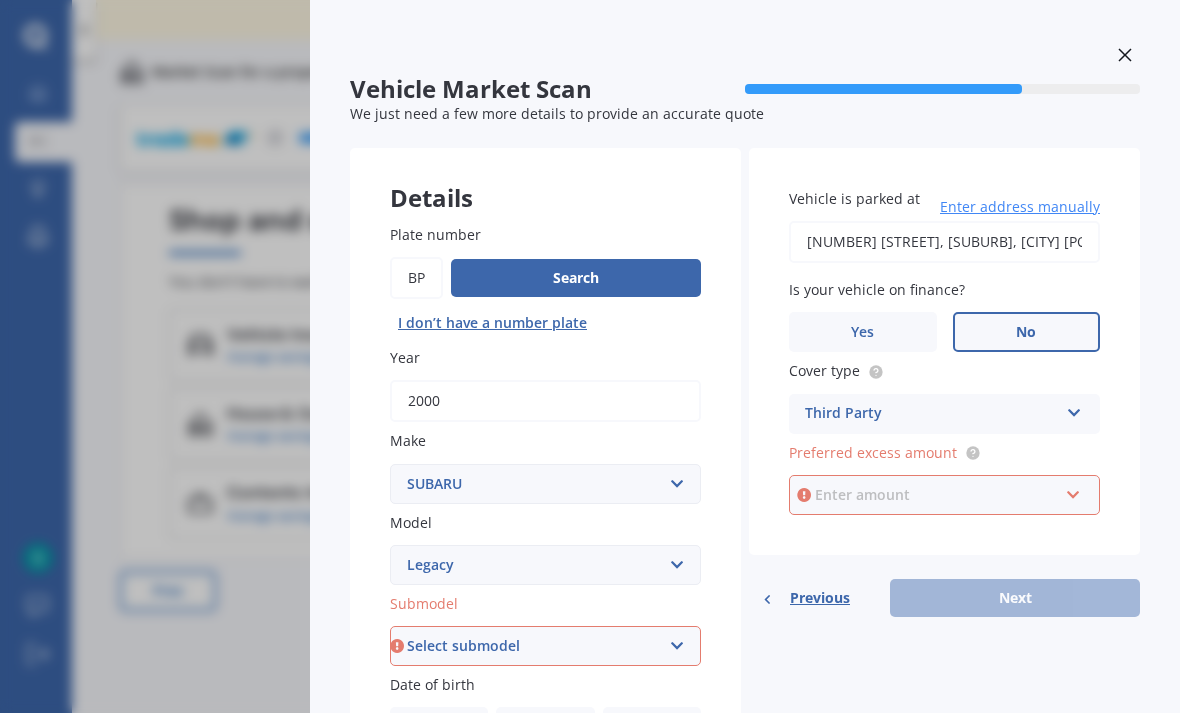 click at bounding box center (937, 495) 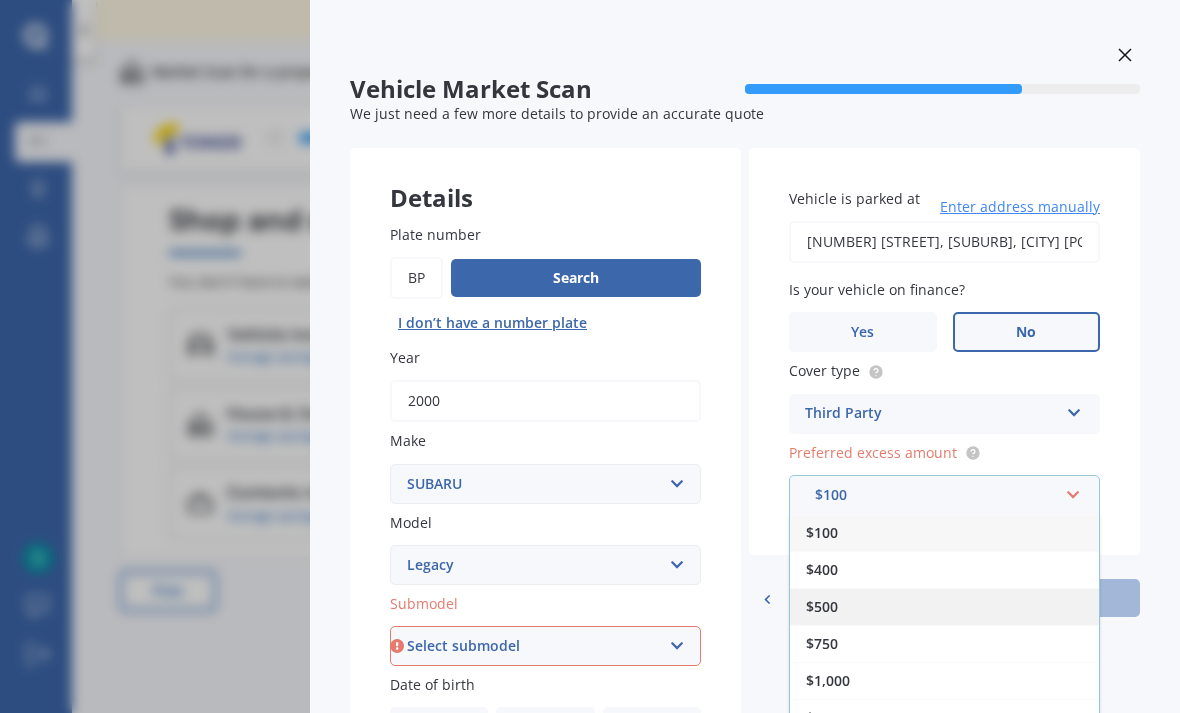 click on "$500" at bounding box center (944, 606) 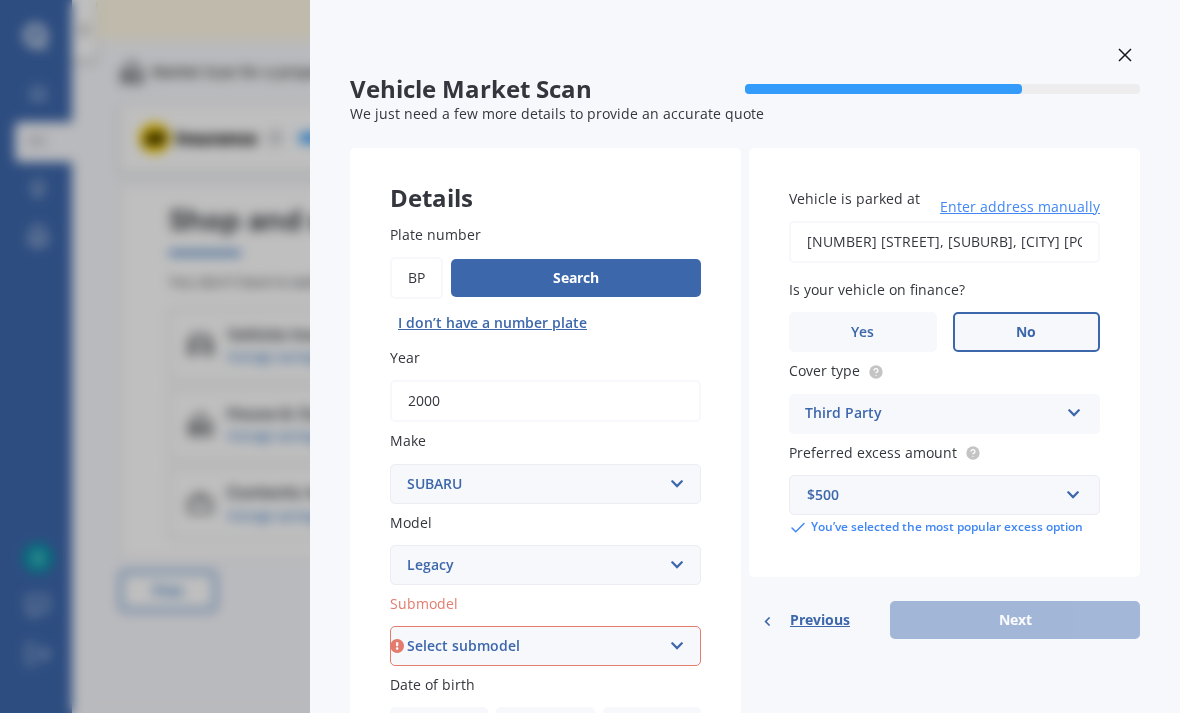click on "Select submodel (All other non turbo) (All other turbo) 2.0i 2.0R 2.5i 2.5i Luxury 2.5i Sport 250T 3.0R 3.0R Spec B 3.6 RS 3.6R PREMIUM 5AT SED B Sport 2.0 B4 Non Turbo B4 Turbo Blitzen Non Turbo Blitzen Turbo Brighton Diesel 2.0 Euro Spec DIT Petrol Turbo DL DL4x4 GL Grandwagon GT GT 2.O Twin Scroll Turbo GT 30 GT-B GX Lancaster LX RS 30 RS Turbo RSB RSK B4 RX Touring Model" at bounding box center (545, 646) 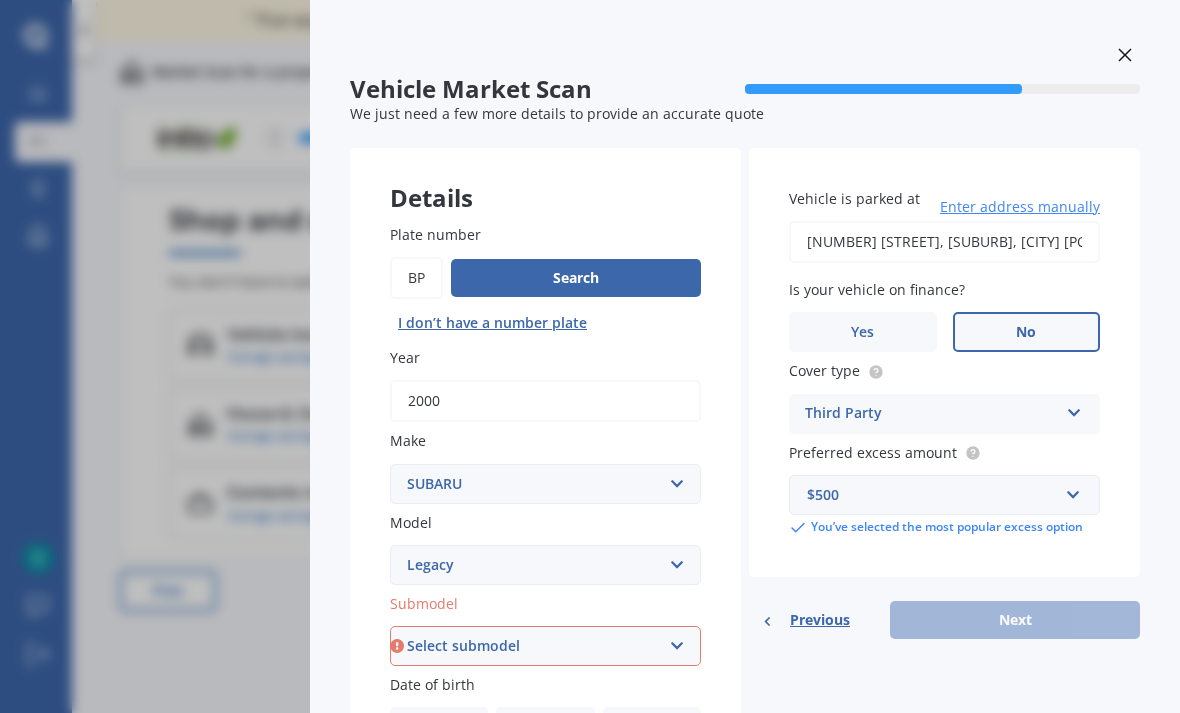 select on "B4 TURBO" 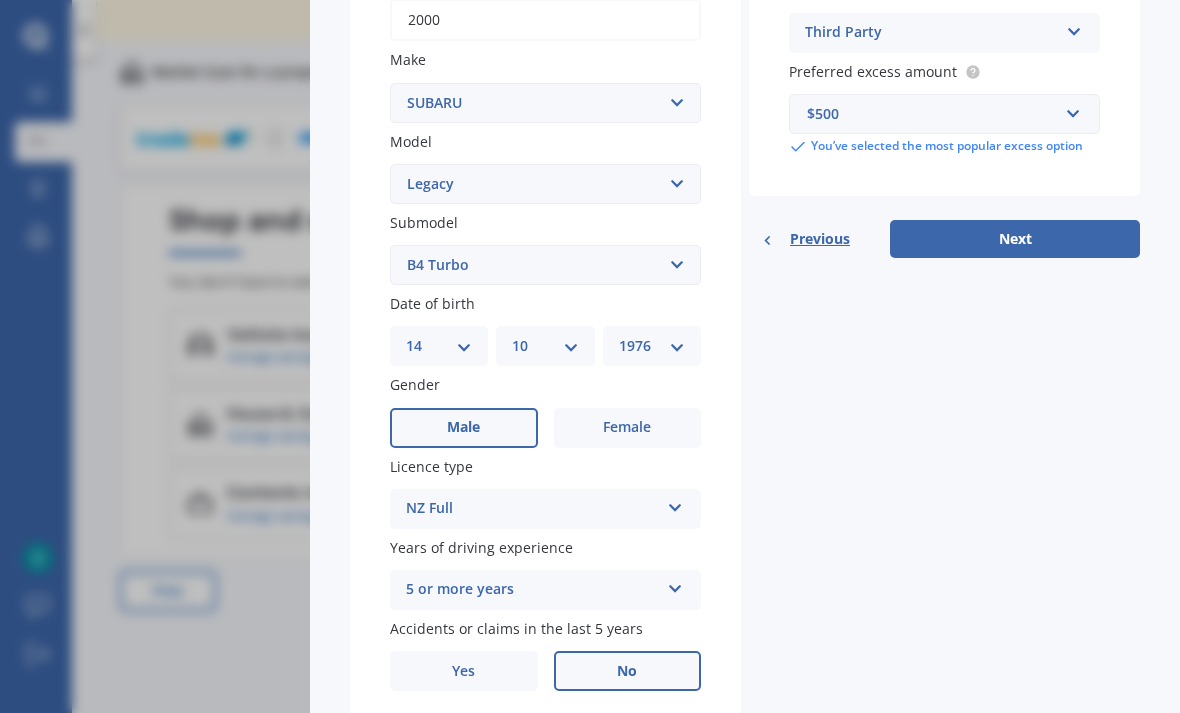 scroll, scrollTop: 369, scrollLeft: 0, axis: vertical 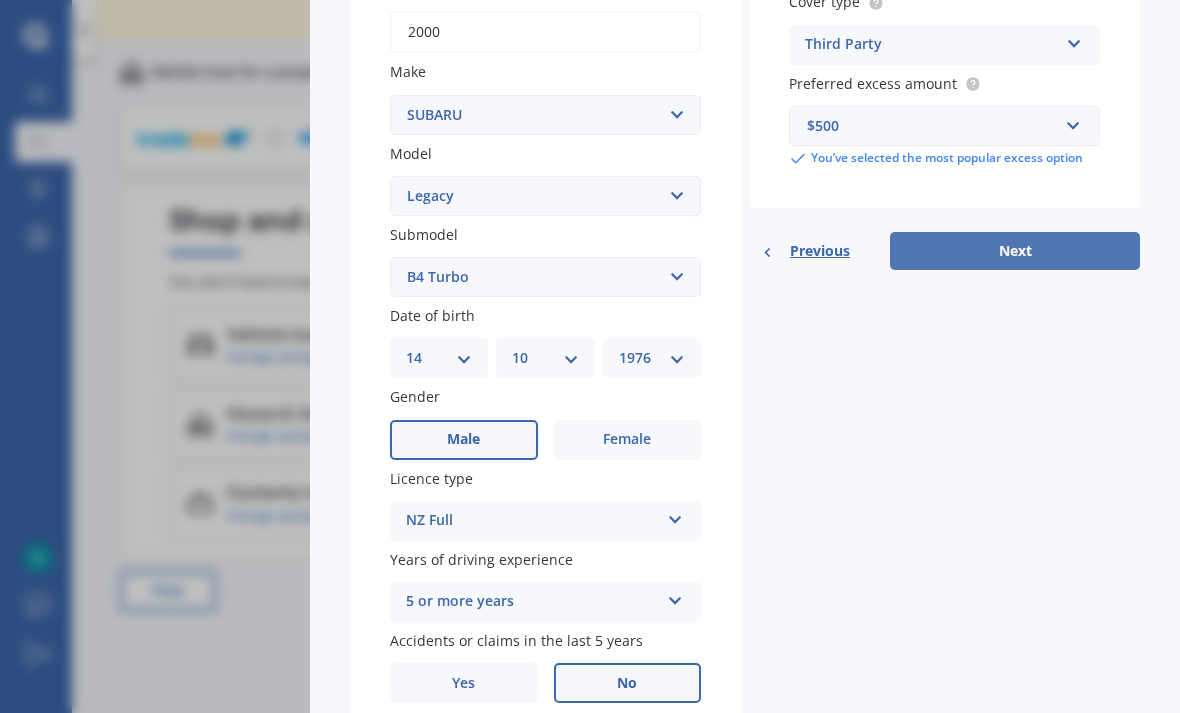 click on "Next" at bounding box center [1015, 251] 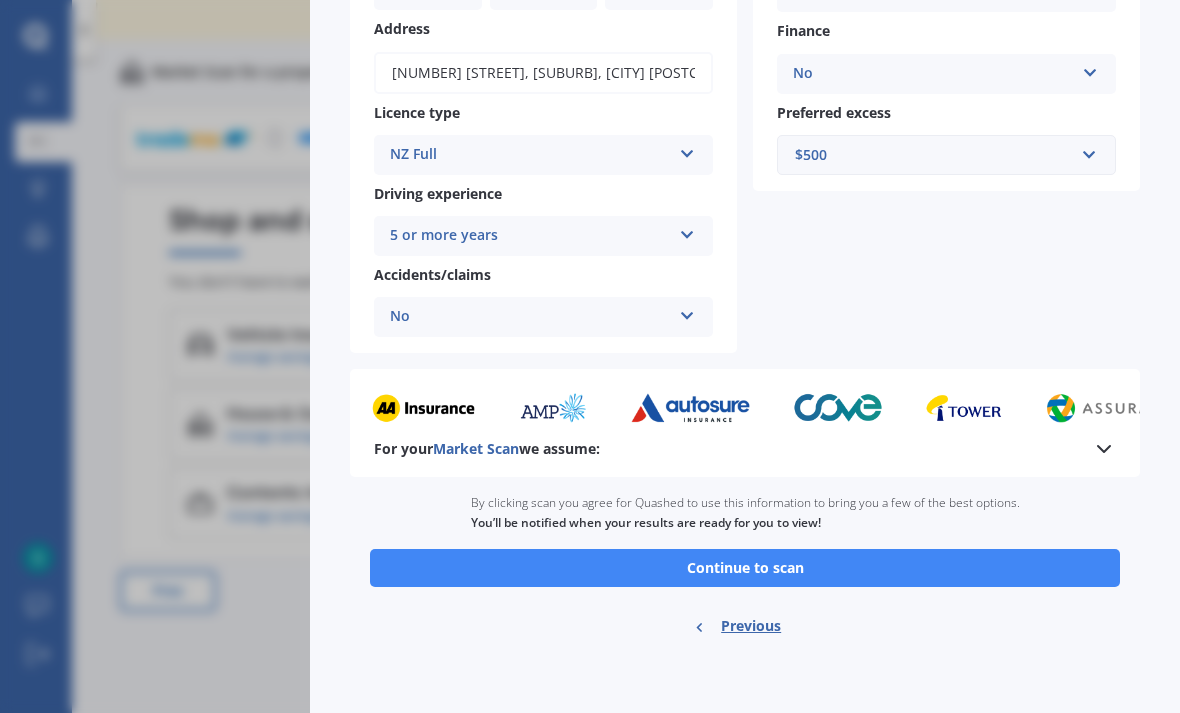 scroll, scrollTop: 295, scrollLeft: 0, axis: vertical 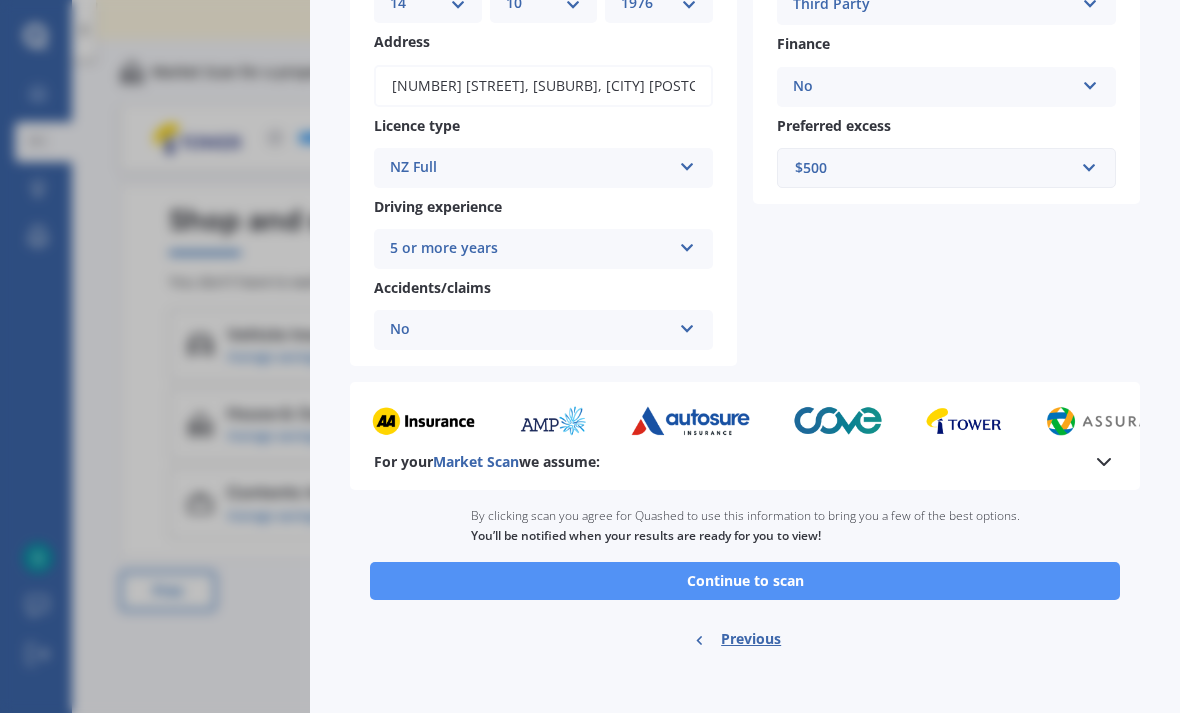 click on "Continue to scan" at bounding box center (745, 581) 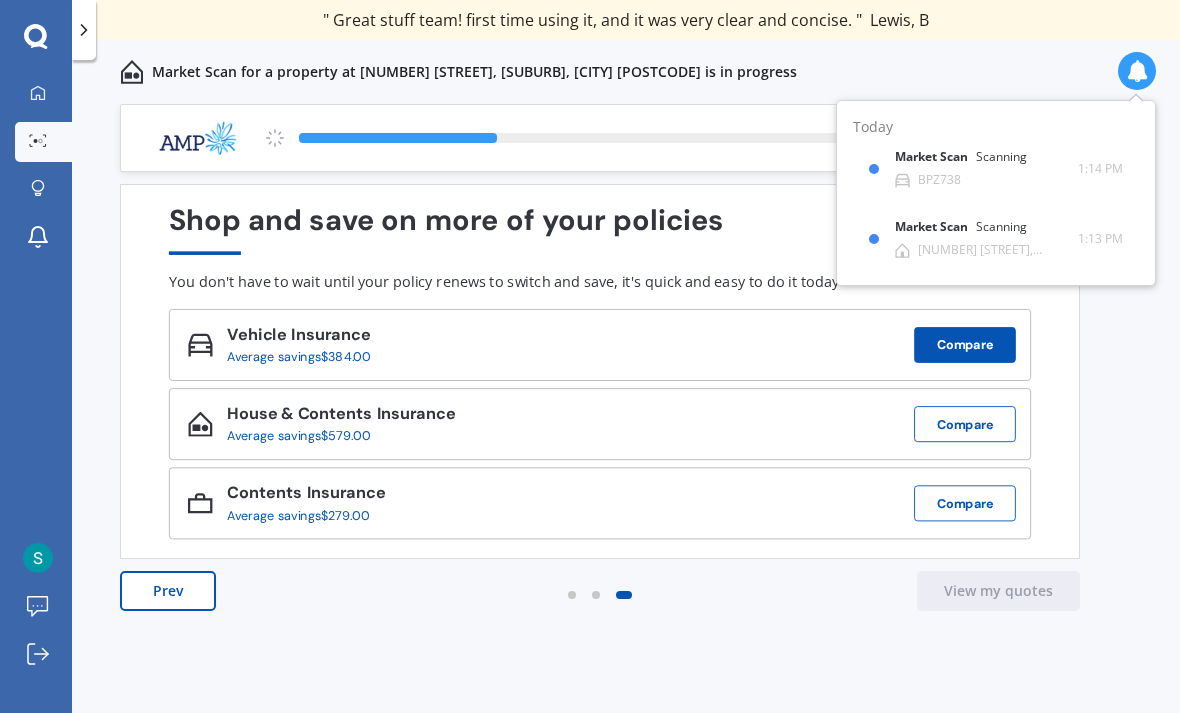 click on "Compare" at bounding box center [965, 345] 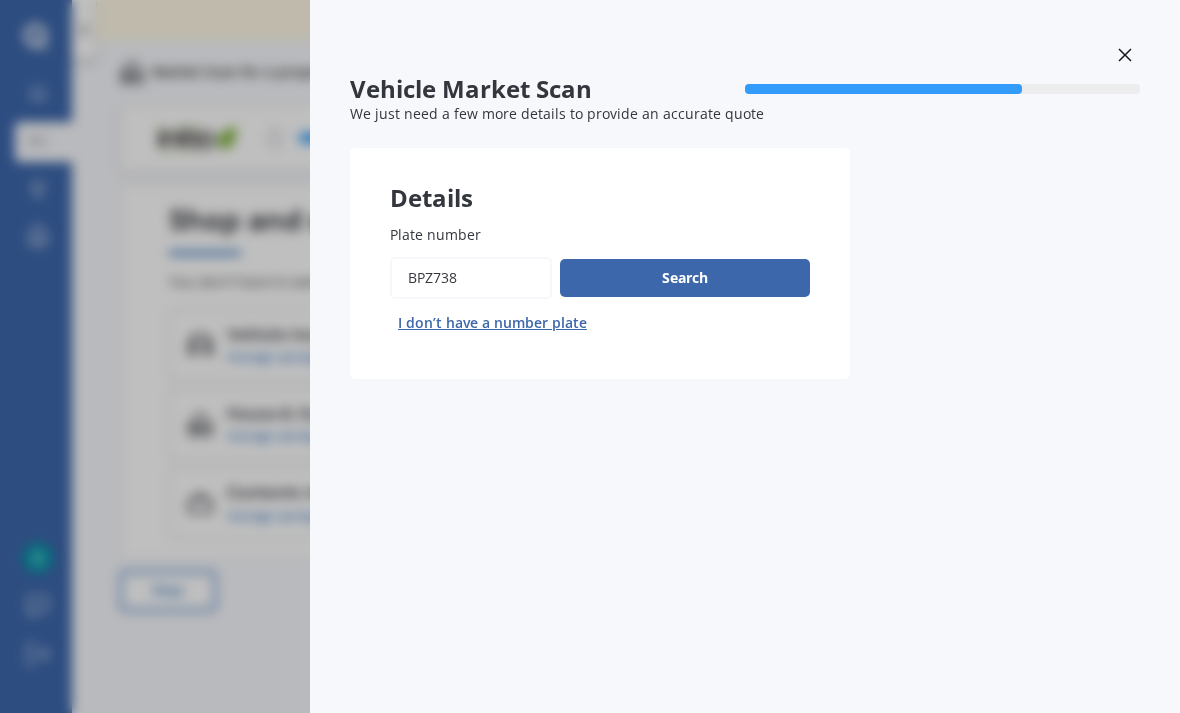 click on "Plate number" at bounding box center [471, 278] 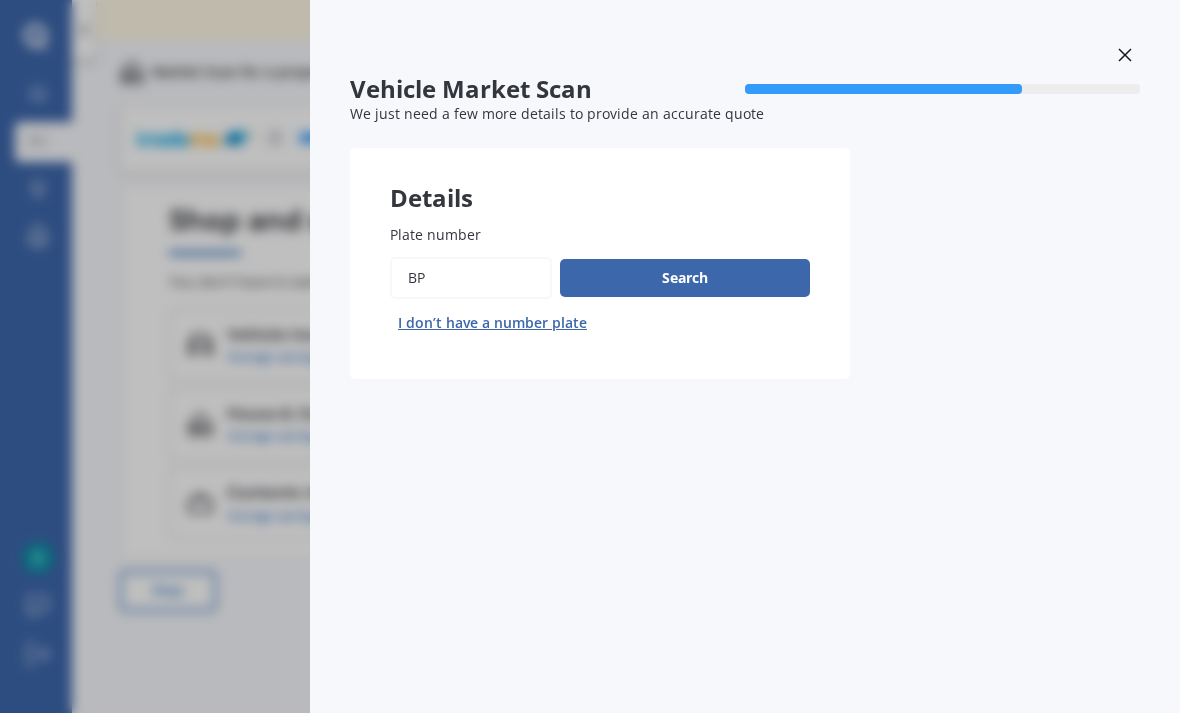 type on "B" 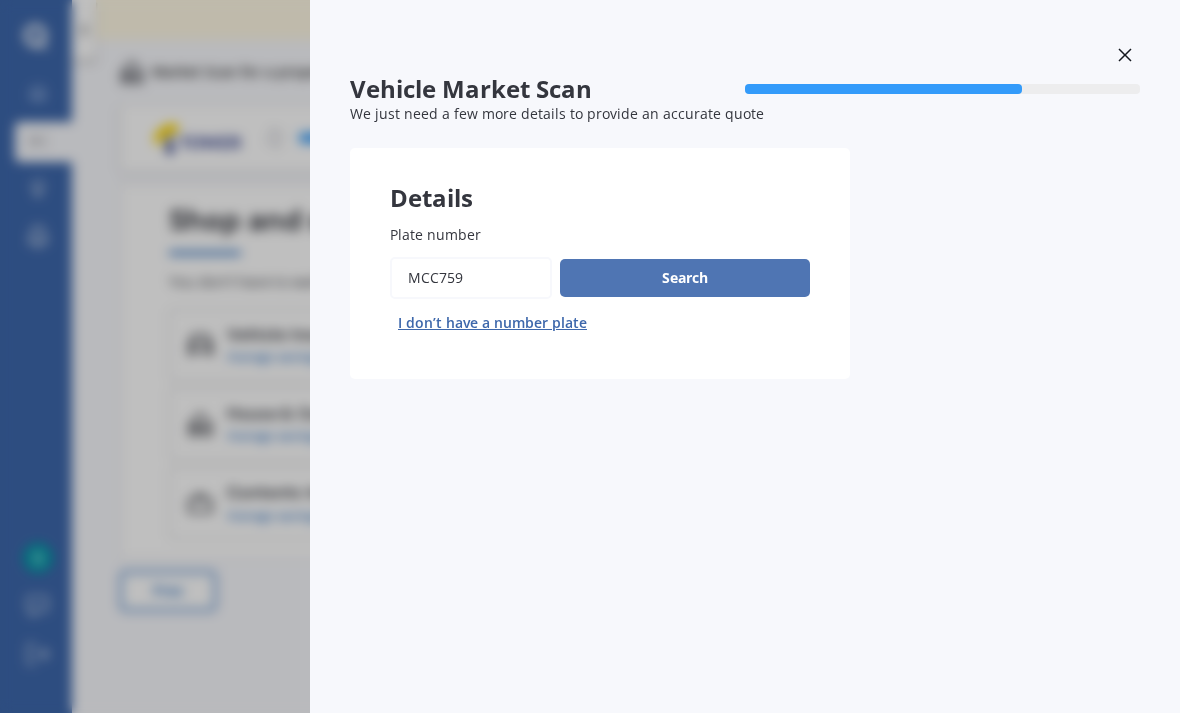 type on "MCC759" 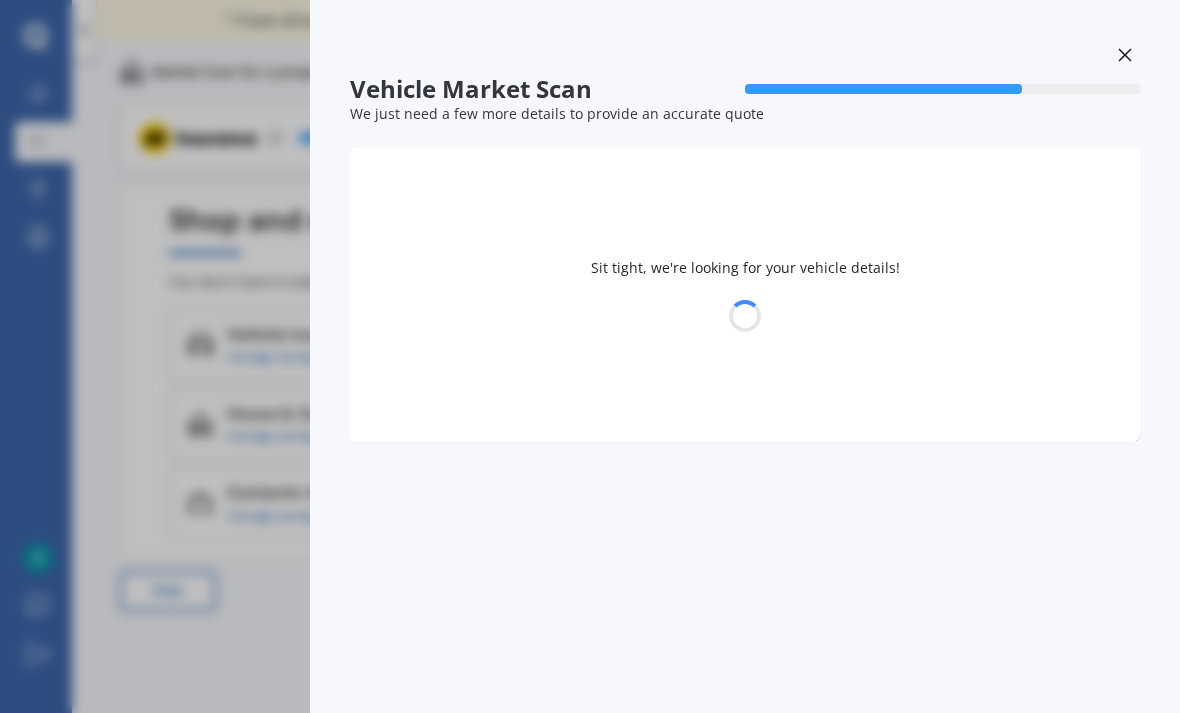 select on "MAZDA" 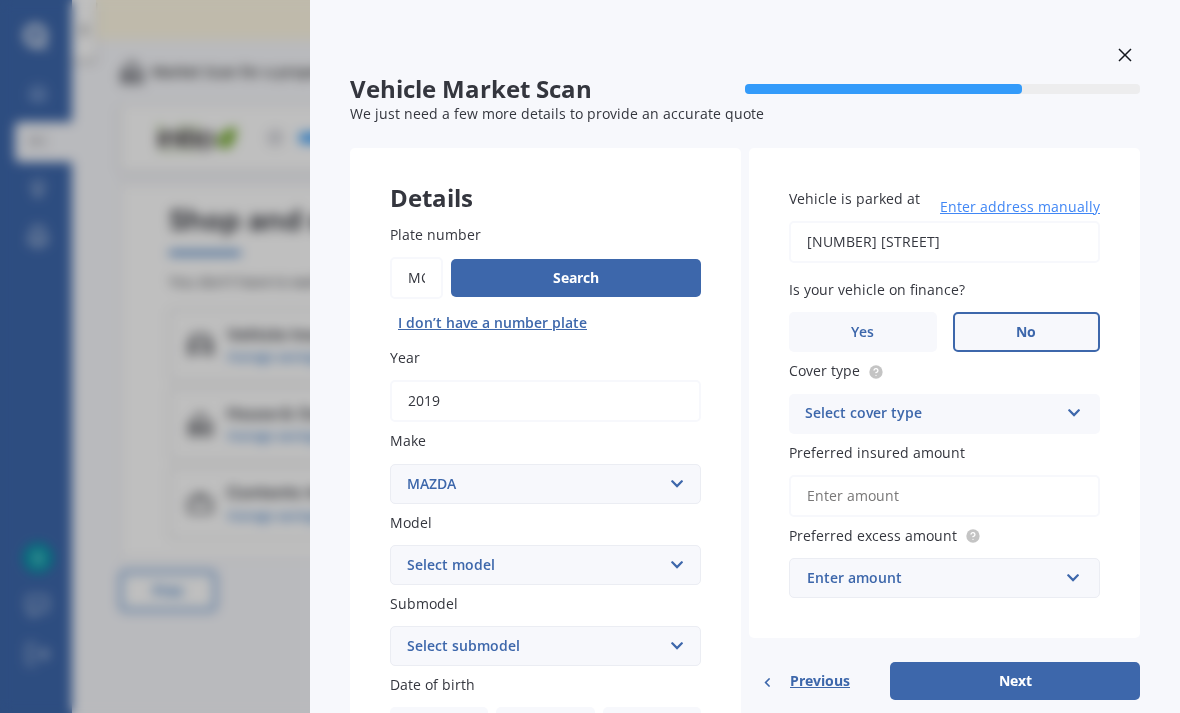 click on "Select model 121 2 3 323 323 / Familia 6 626 929 Atenza Autozam Axela AZ3 B2000 B2200 B2500 B2600 B2600i Biante Bongo Bounty BT50 Capella Cronos CX-30 CX-60 CX-8 CX-80 CX3 CX30 CX5 CX7 CX8 CX9 Demio E1800 Van E2000 E2200 Vans E2500 E2500 Van E3000 E4100 Efini Etude Eunos Familia Lantis Levante Luce Marvie Millenia MPV MS6 MS8 MS9 MX-3 MX-30 MX-5 MX-6 Neo Persona Premacy Presseo Proceed Revue Rotary RX7 RX8 Sapporo Sentia T2000 T2600 T3000 T3500 T4000 T4100 T4600 Titan 1.5/2.0 Tonnes Titan 5 Tonne Tribute Verisa" at bounding box center [545, 565] 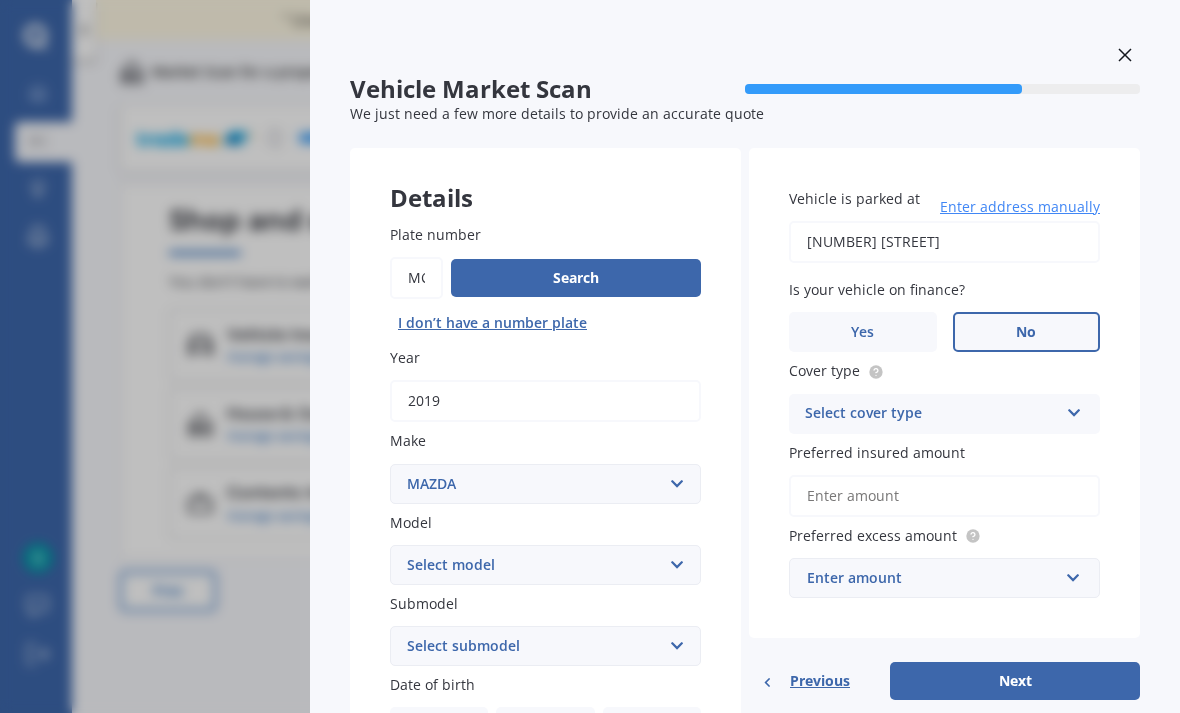 select on "CX5" 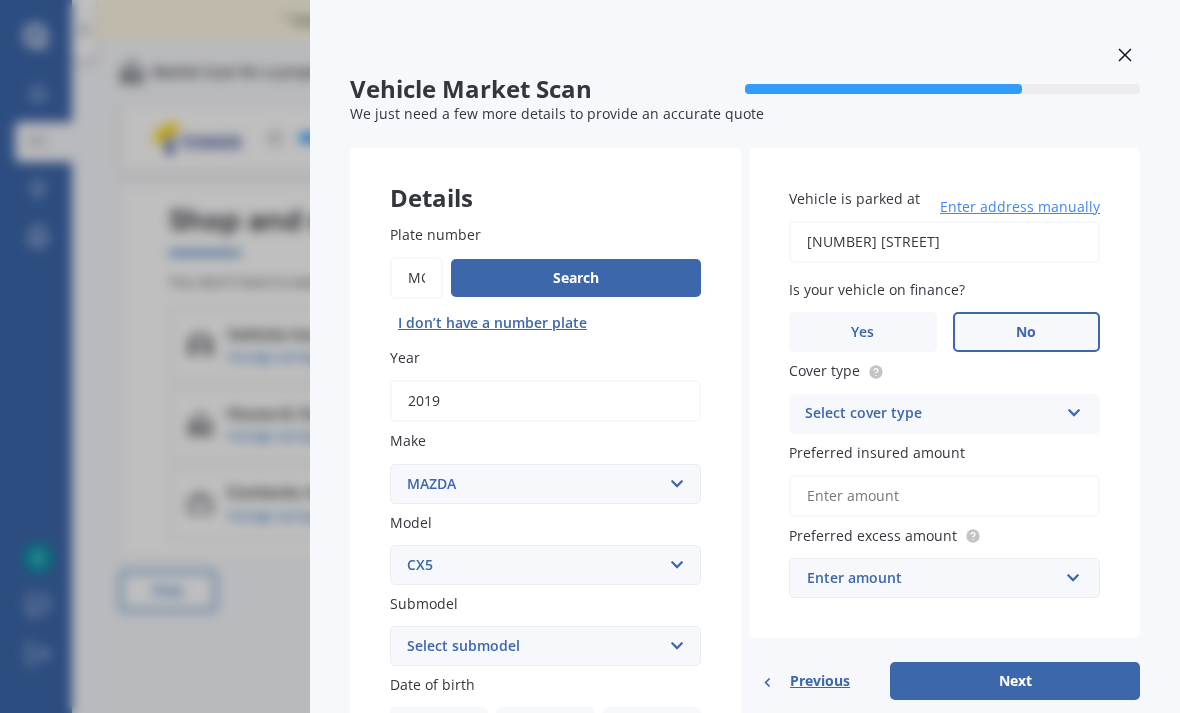 click on "Select submodel 2.2 Diesel 2WD XD 2.5S 4WD Diesel Limited 4WD GSX 2.2 Diesel Station Wagon AWD Diesel GSX AWD GSX AWD Limited FWD GLX FWD GSX Station Wagon (diesel) Station Wagon (petrol) Station Wagon 2.5L Station Wagon 4WD Station Wagon diesel 4WD non turbo Station Wagon diesel turbo 4WD Stationwagon Stationwagon Diesel Turbo" at bounding box center (545, 646) 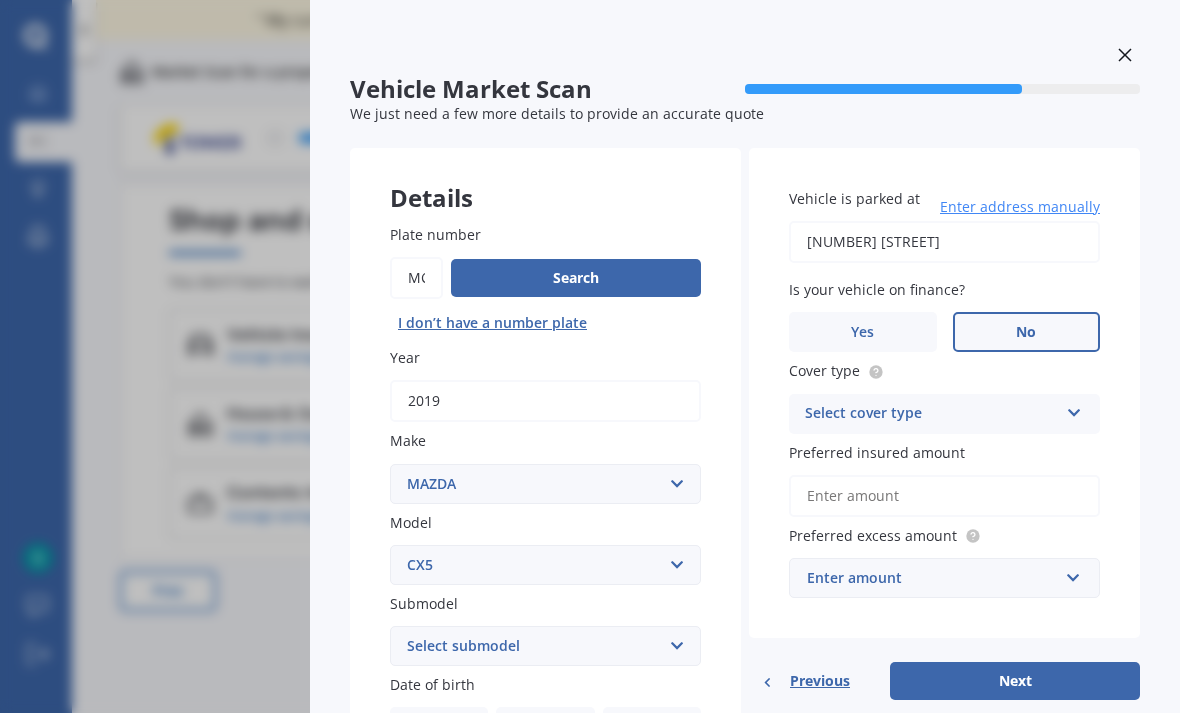select on "AWD GSX" 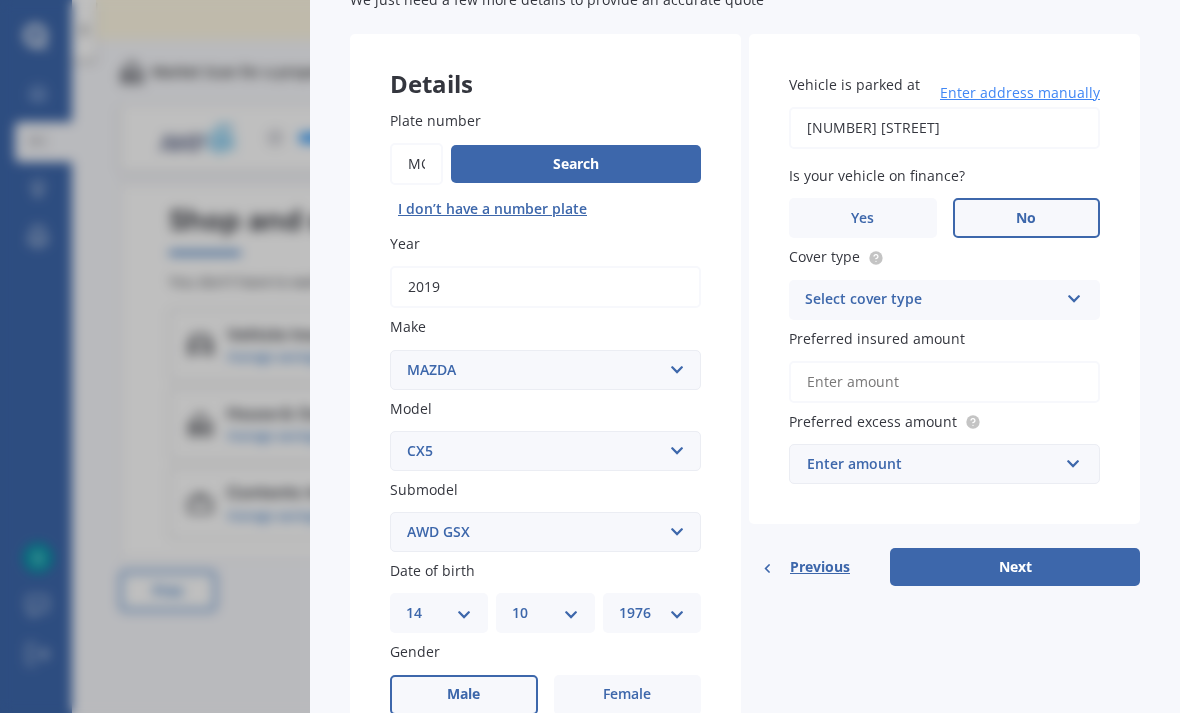 scroll, scrollTop: 105, scrollLeft: 0, axis: vertical 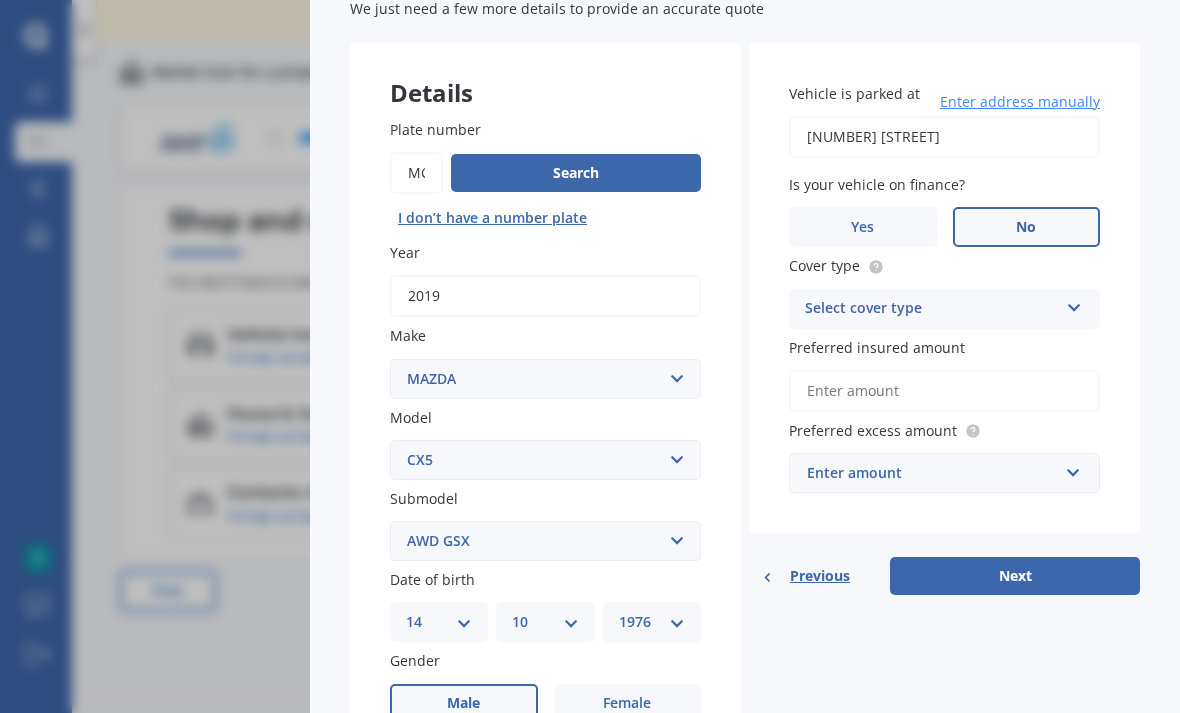 click at bounding box center (1074, 304) 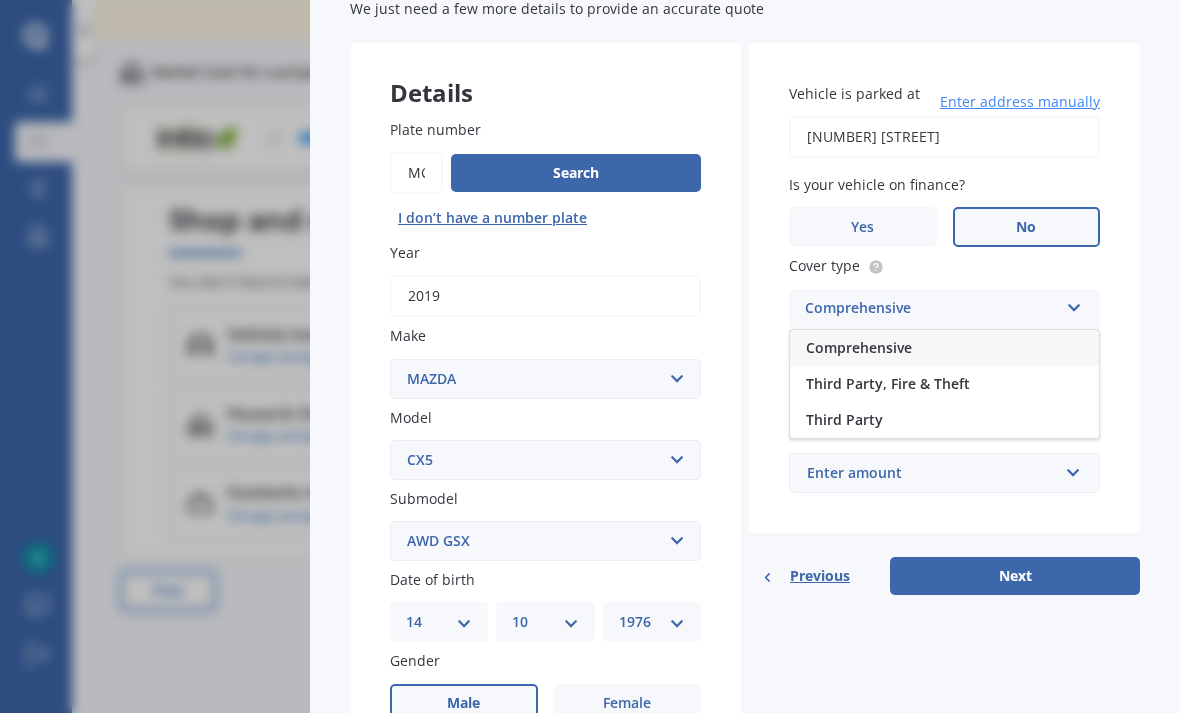 click on "Comprehensive" at bounding box center [944, 348] 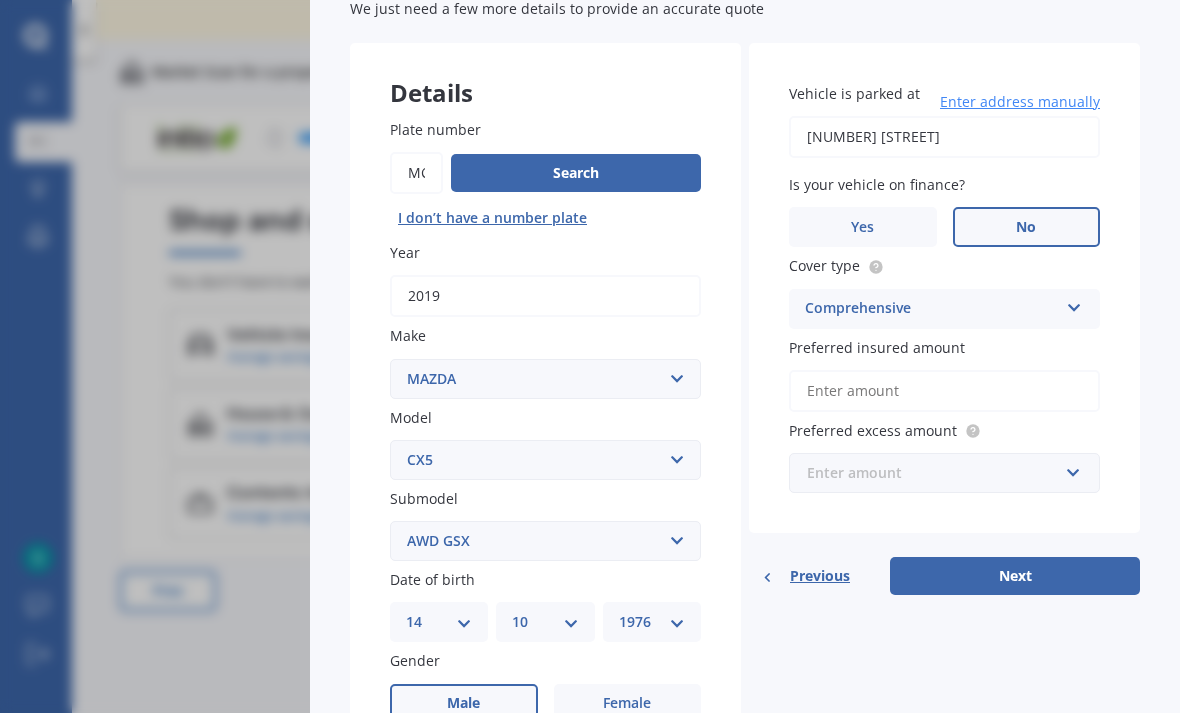 click at bounding box center (937, 473) 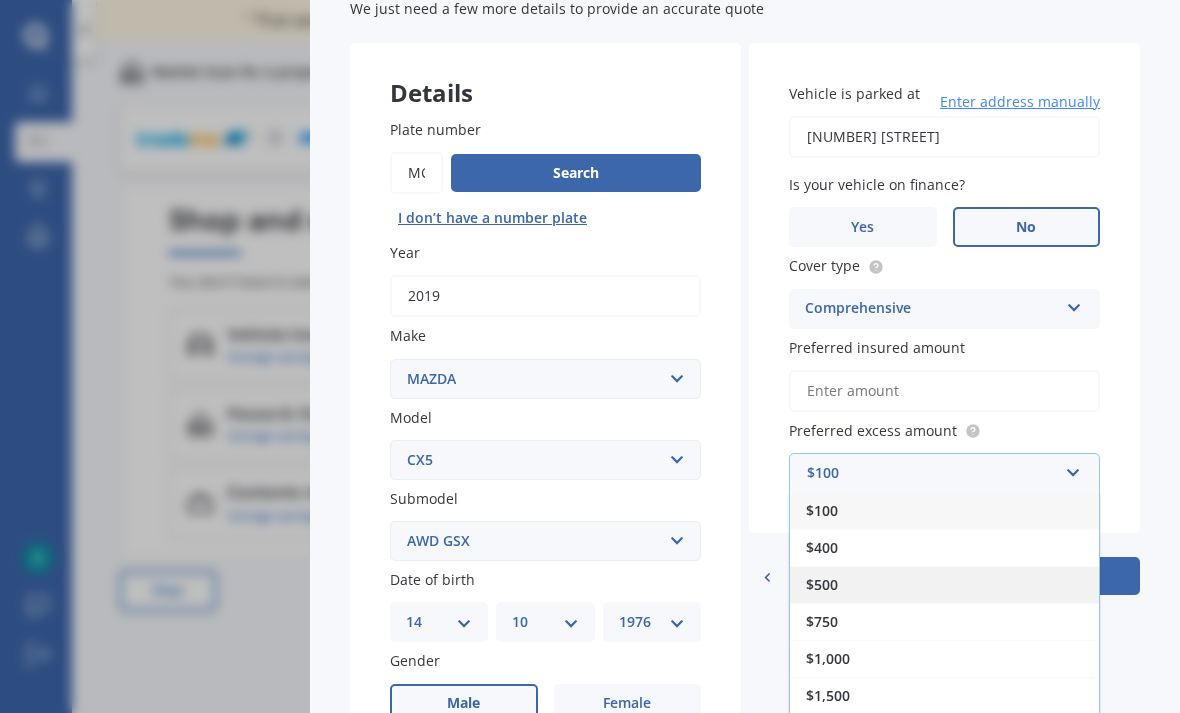 click on "$500" at bounding box center [944, 584] 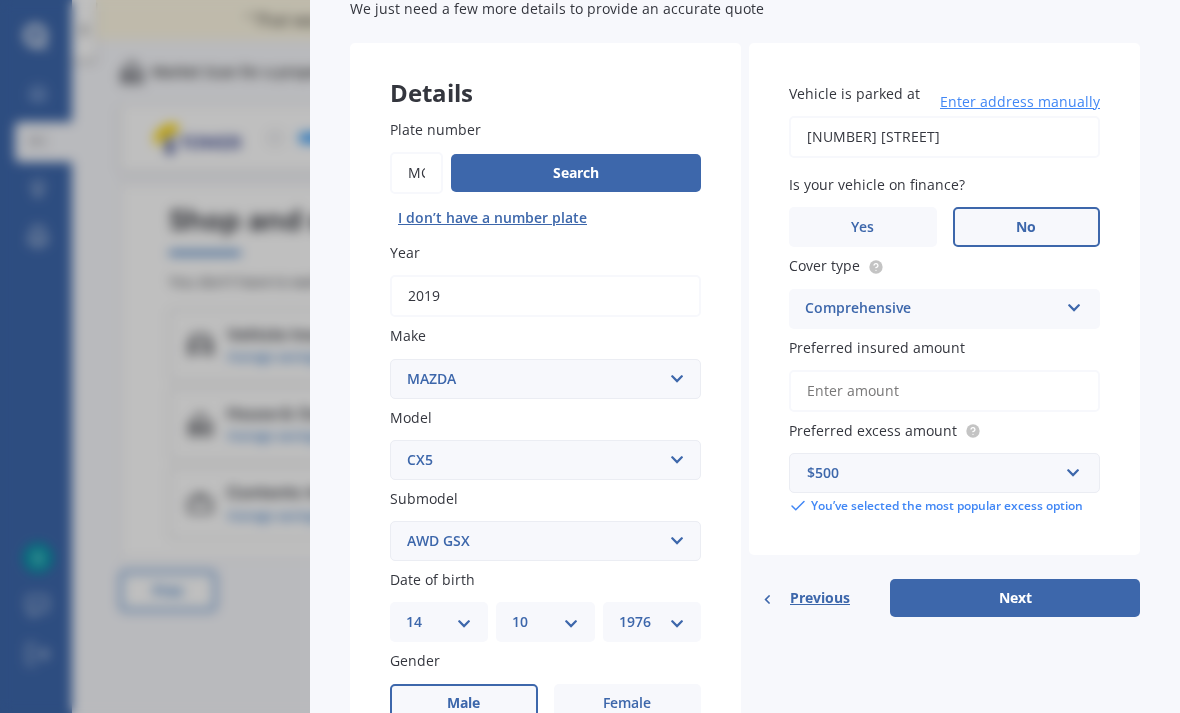 click on "Preferred insured amount" at bounding box center (944, 391) 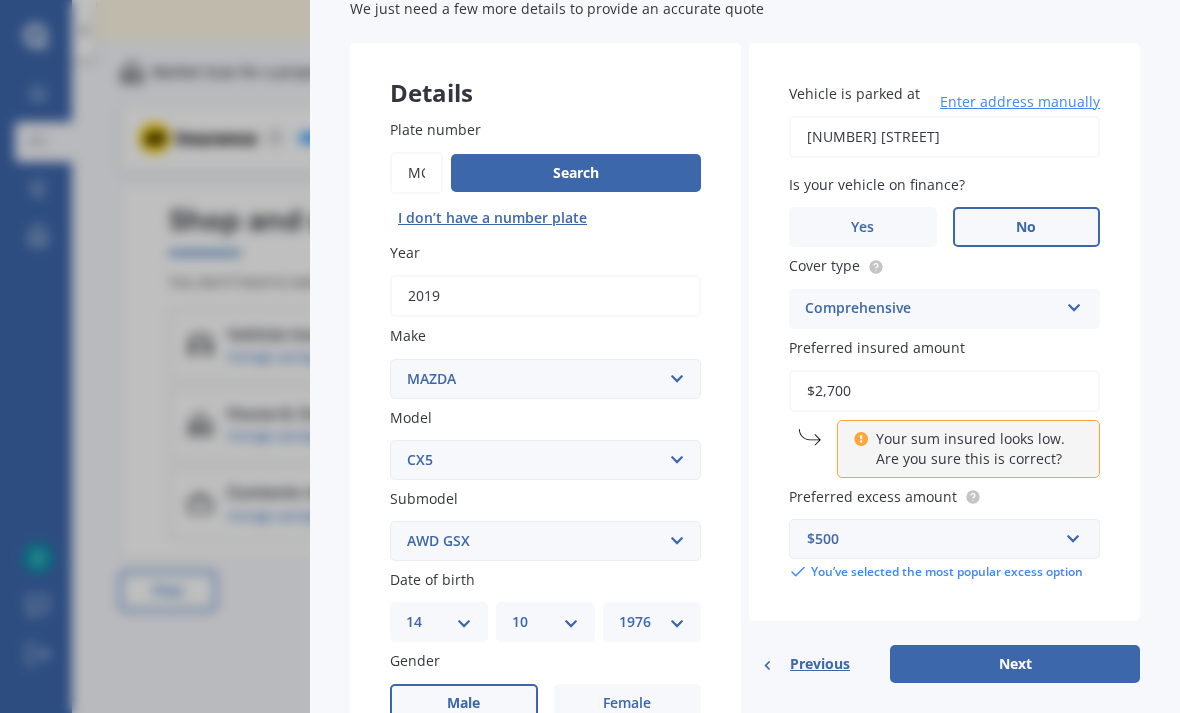 type on "$27,000" 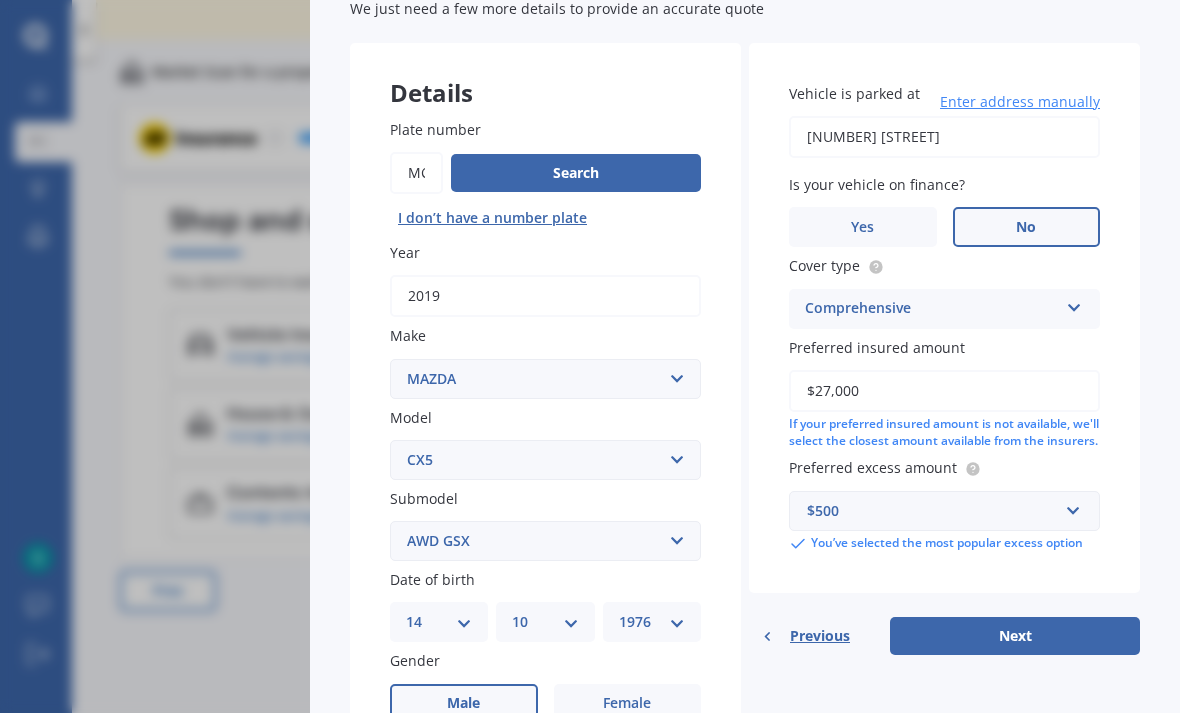 click on "Previous 60,000+ Kiwis have signed up to shop and save on insurance with us " Helpful tool, just that my current insurance is cheaper. " Casey, H " I have already recommended Quashed to many family and friends. This is fantastic. Thank you. " Quinn, M " A very useful tool and is easy to use. Highly recommended! " Yang, Z " Useful tool to check whether our current prices are competitive - which they are. " Kate, G " My current car insurance was half of the cheapest quoted here, so I'll stick with them. " Hayley, N " Gave exactly the same results. " Phillip, S " It's pretty accurate. Good service. " Mala, P " That was very helpful as it provided all the details required to make the necessary decision. " Tony, I " I've already recommended to a number of people. " Vanessa, J " Good to know my existing cover is so good! " Sheridan, J " Excellent site! I saved $300 off my existing policy. " Lian, G " Great stuff team! first time using it, and it was very clear and concise. " Lewis, B   Next 60 % 01 min :  00 sec" at bounding box center [626, 430] 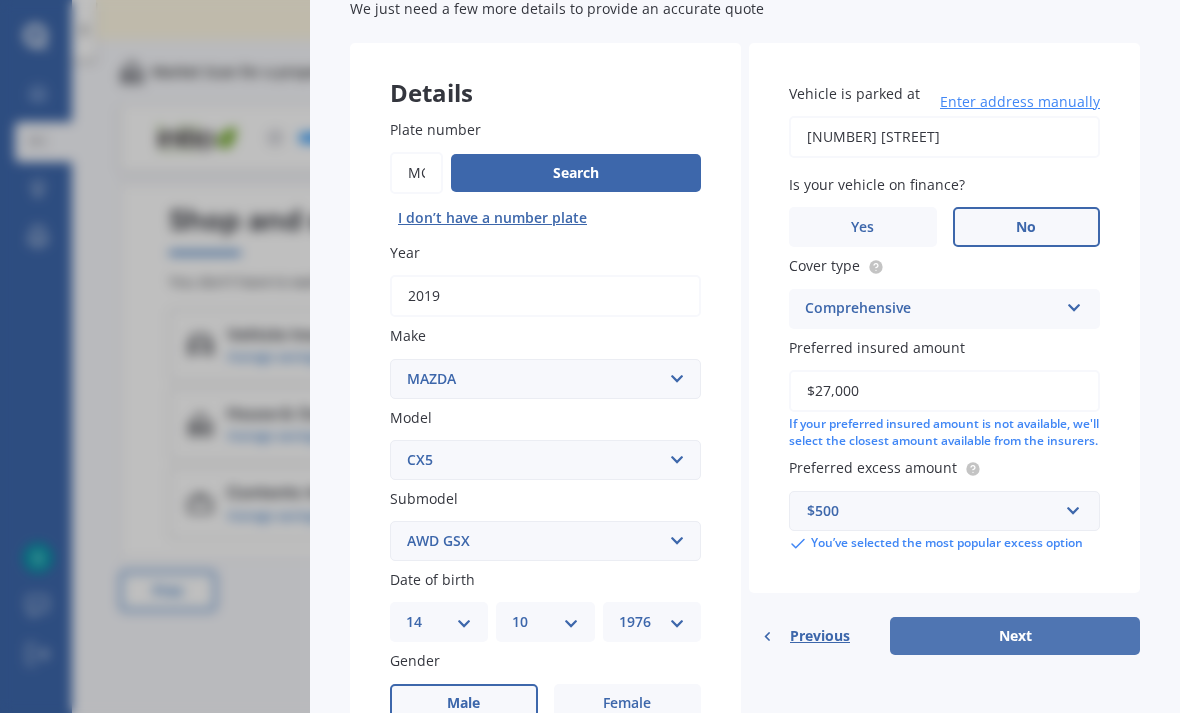 click on "Next" at bounding box center (1015, 636) 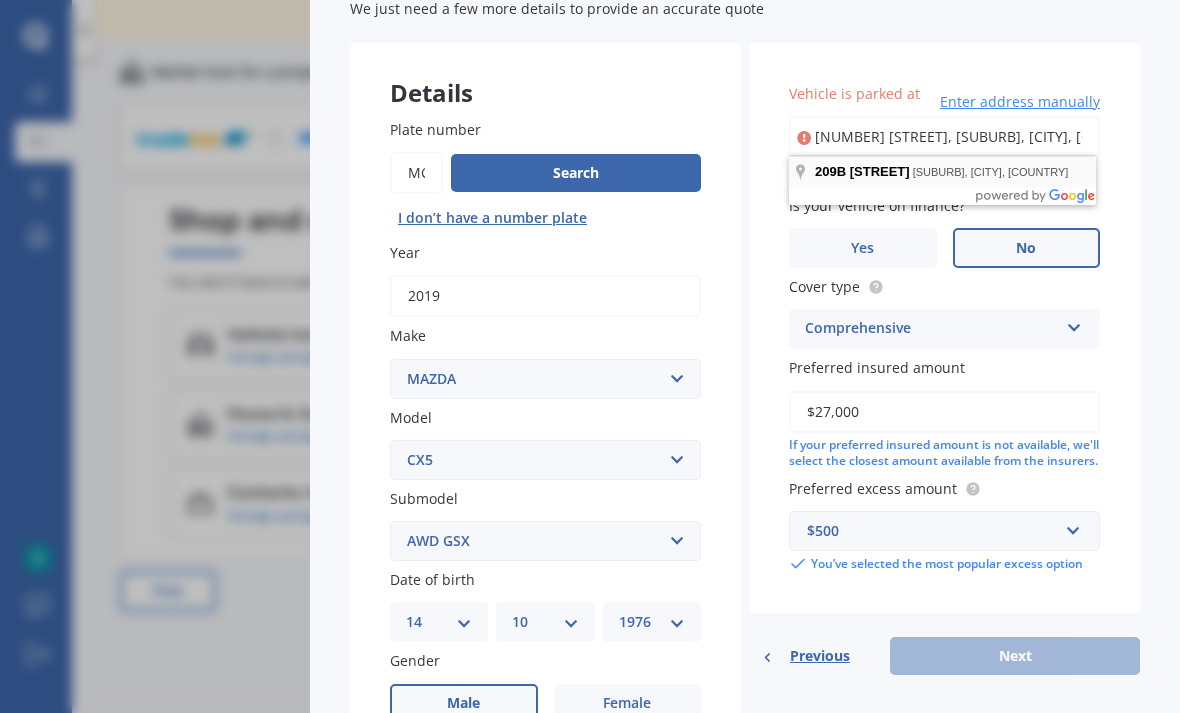 type on "[NUMBER] [STREET], [SUBURB], [CITY] [POSTCODE]" 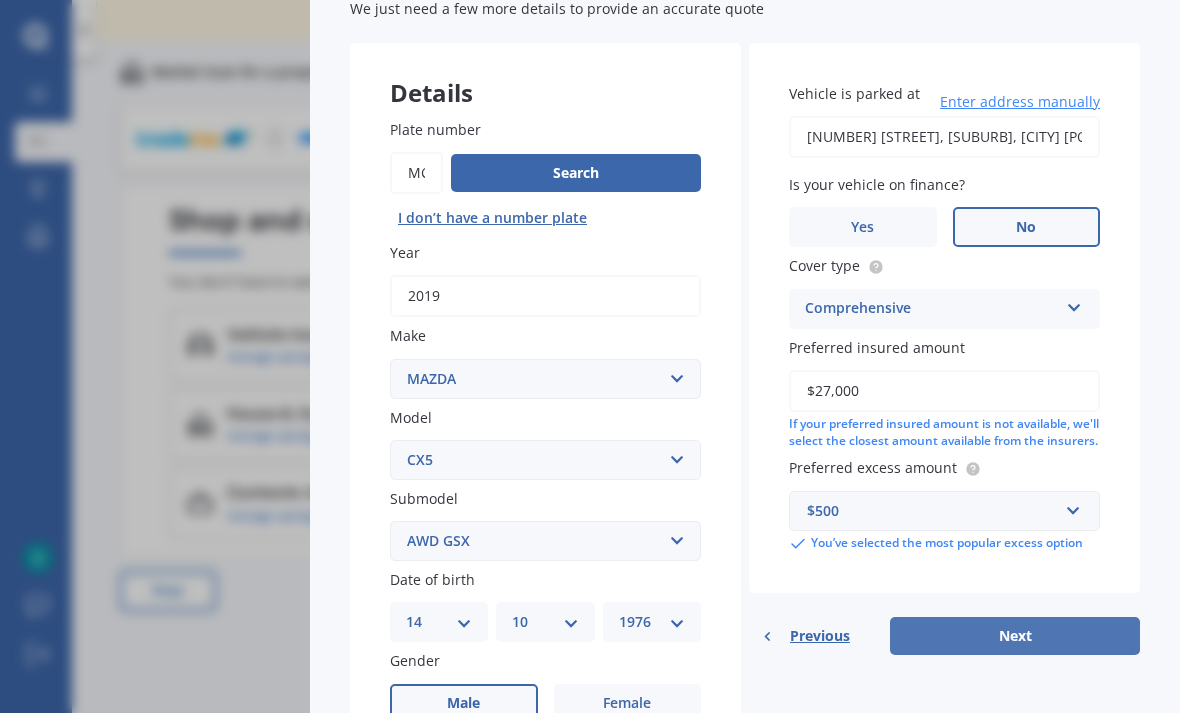 click on "Next" at bounding box center (1015, 636) 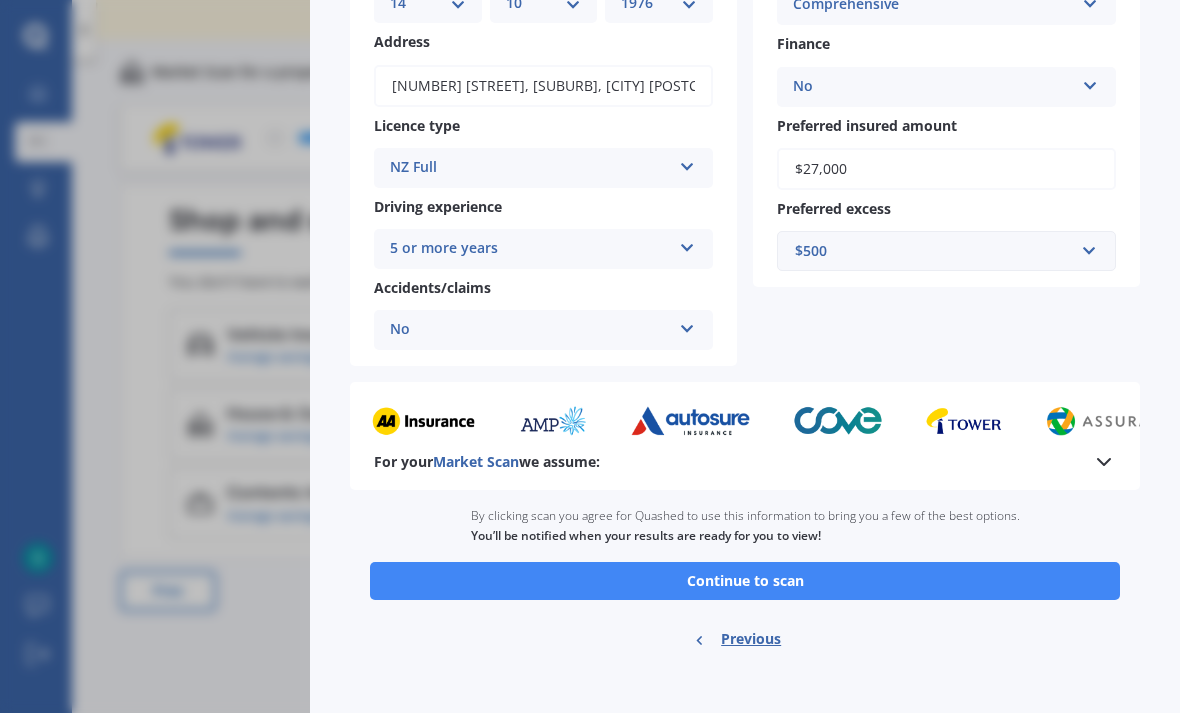 scroll, scrollTop: 295, scrollLeft: 0, axis: vertical 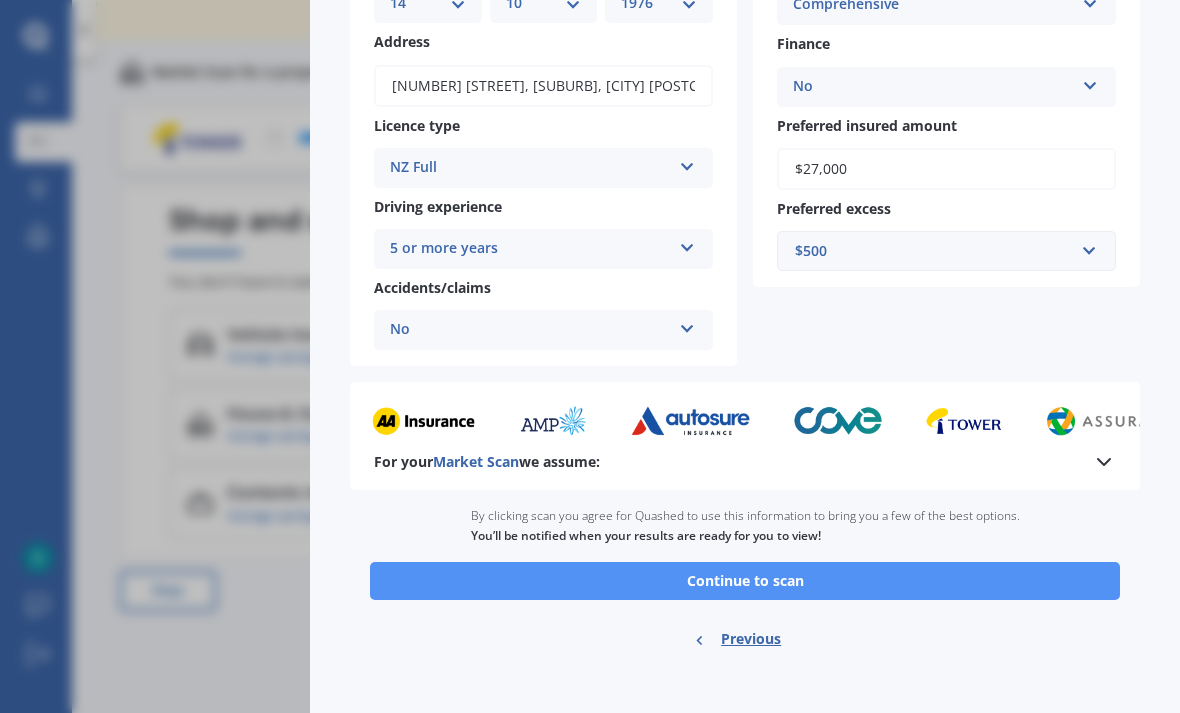click on "Continue to scan" at bounding box center (745, 581) 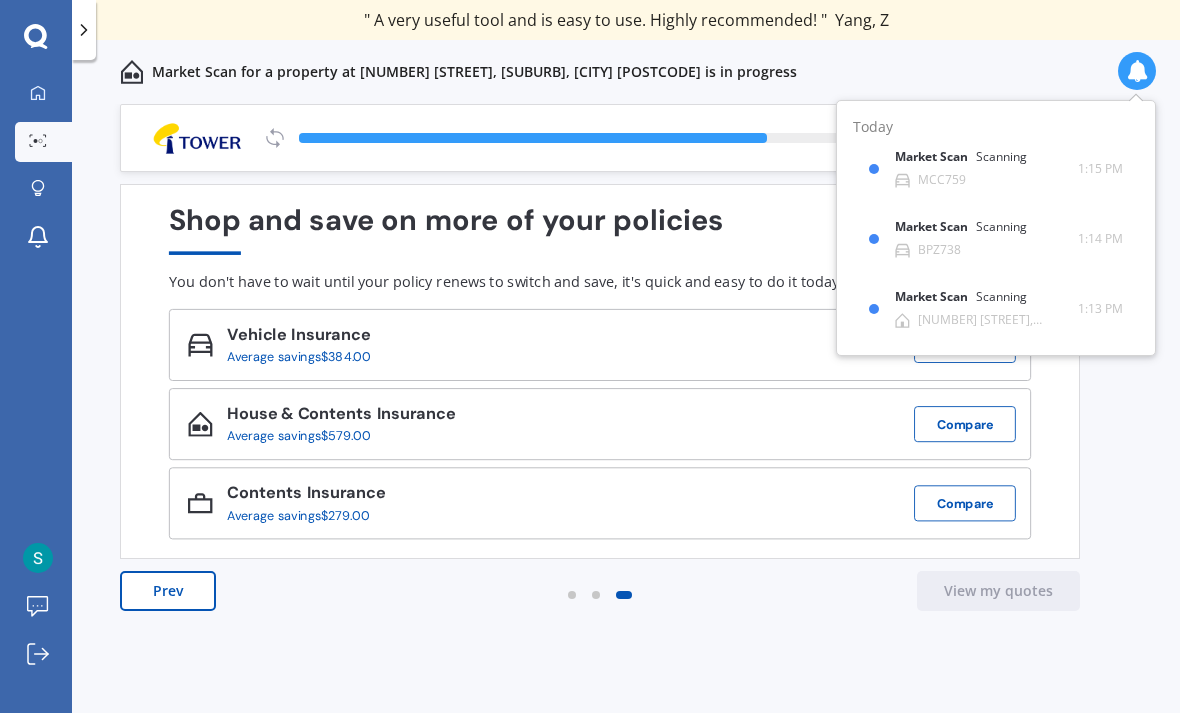 scroll, scrollTop: 0, scrollLeft: 0, axis: both 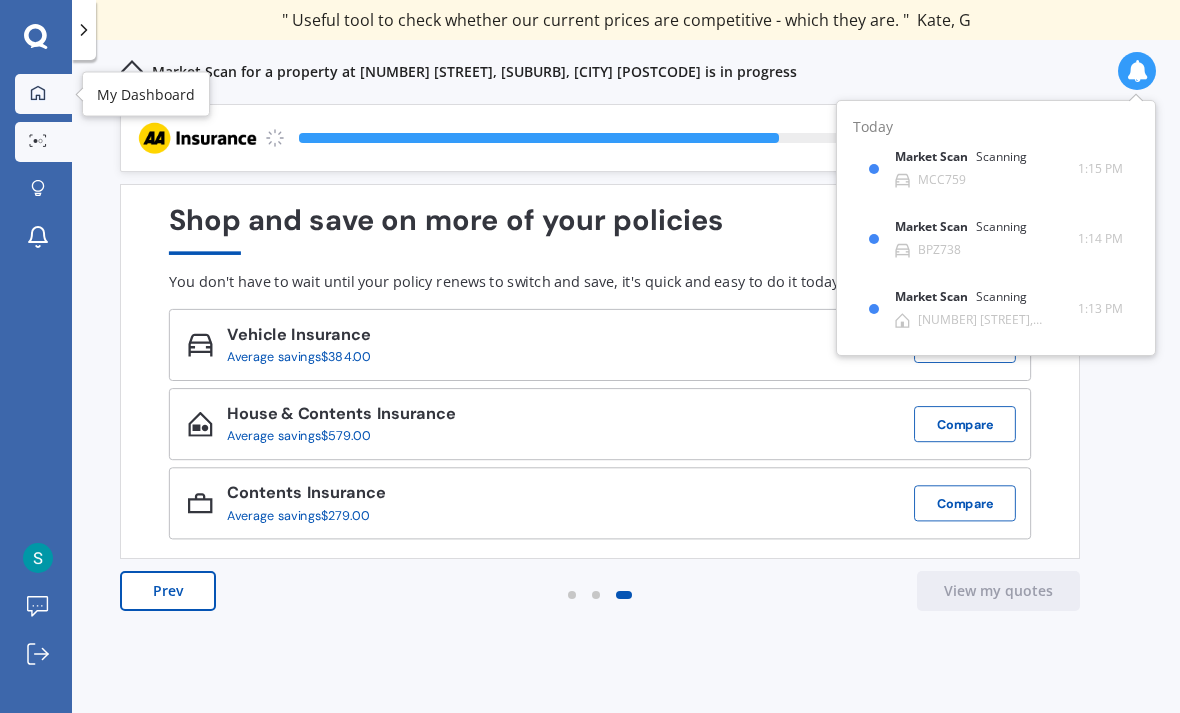 click on "My Dashboard" at bounding box center (43, 94) 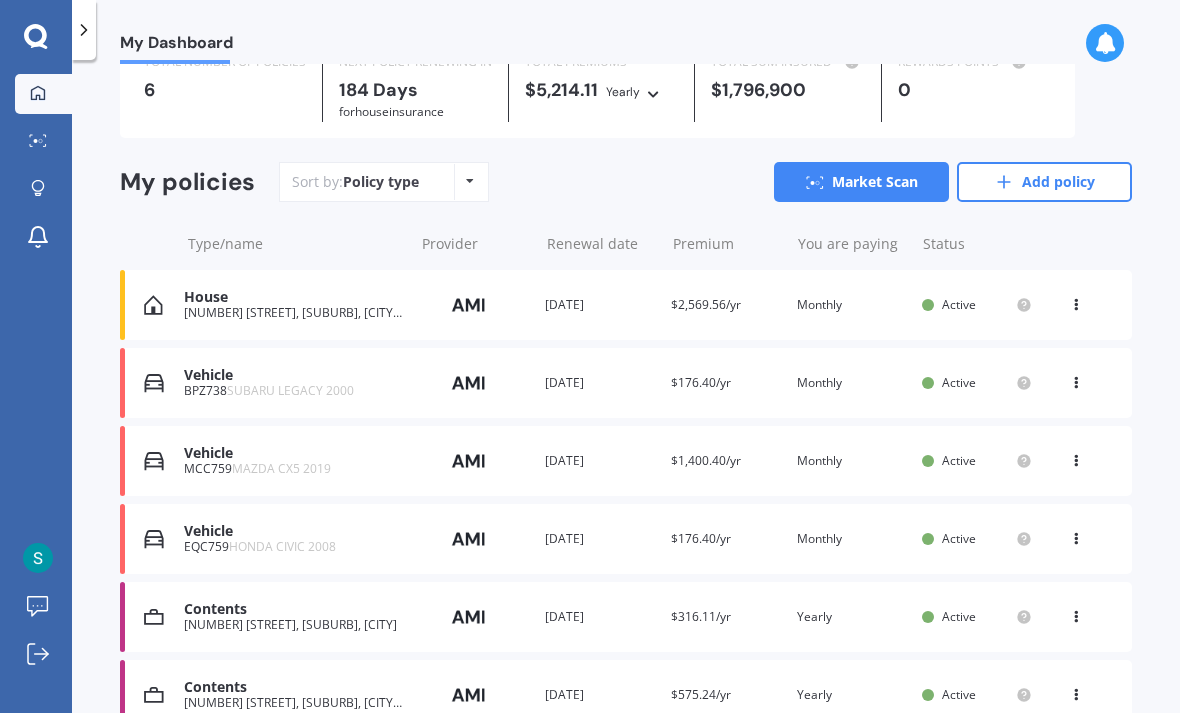 scroll, scrollTop: 97, scrollLeft: 0, axis: vertical 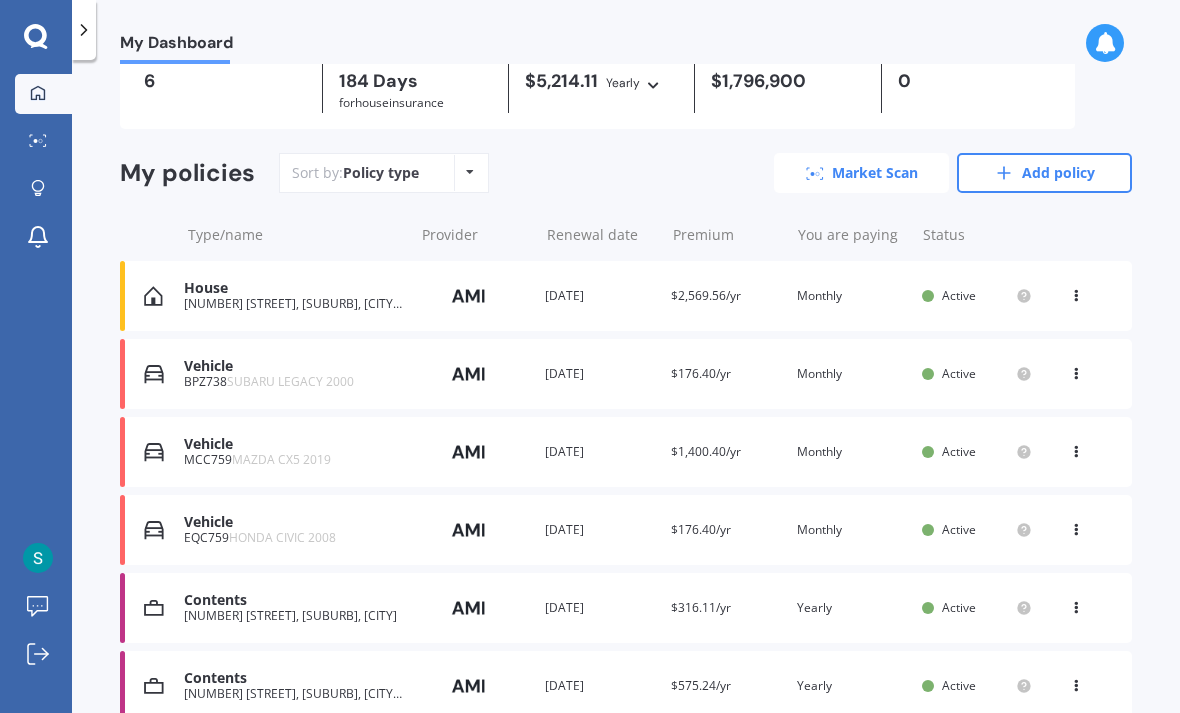 click on "Market Scan" at bounding box center (861, 173) 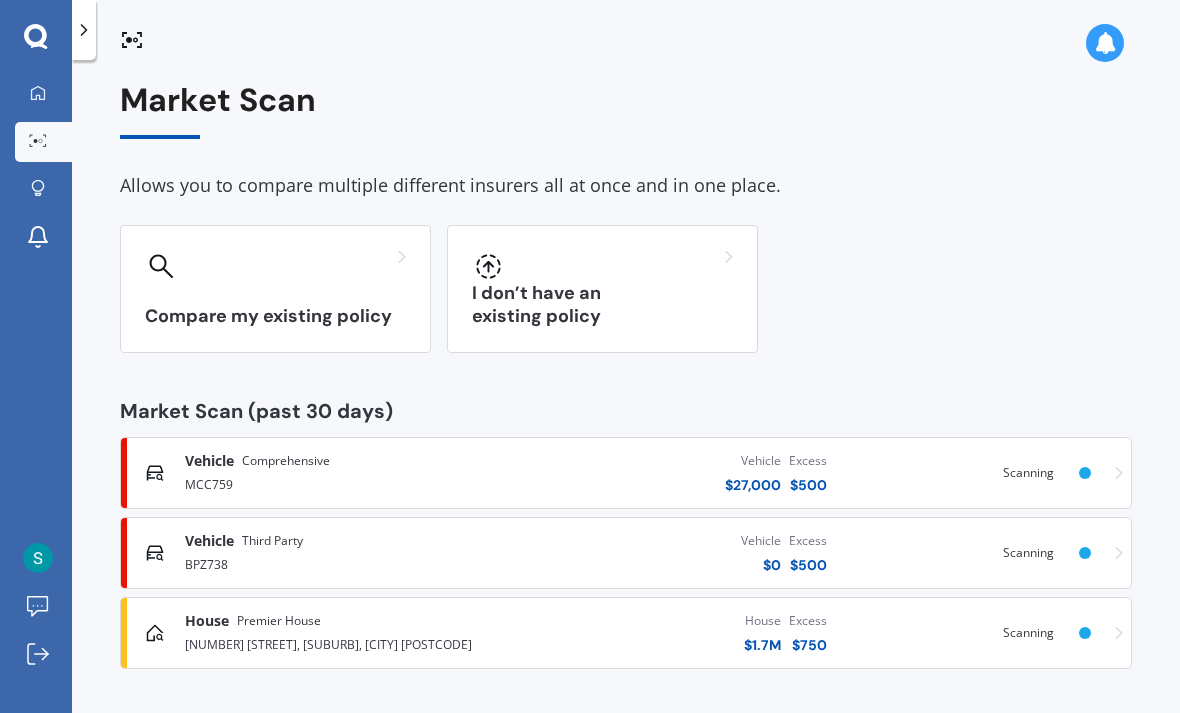 scroll, scrollTop: 0, scrollLeft: 0, axis: both 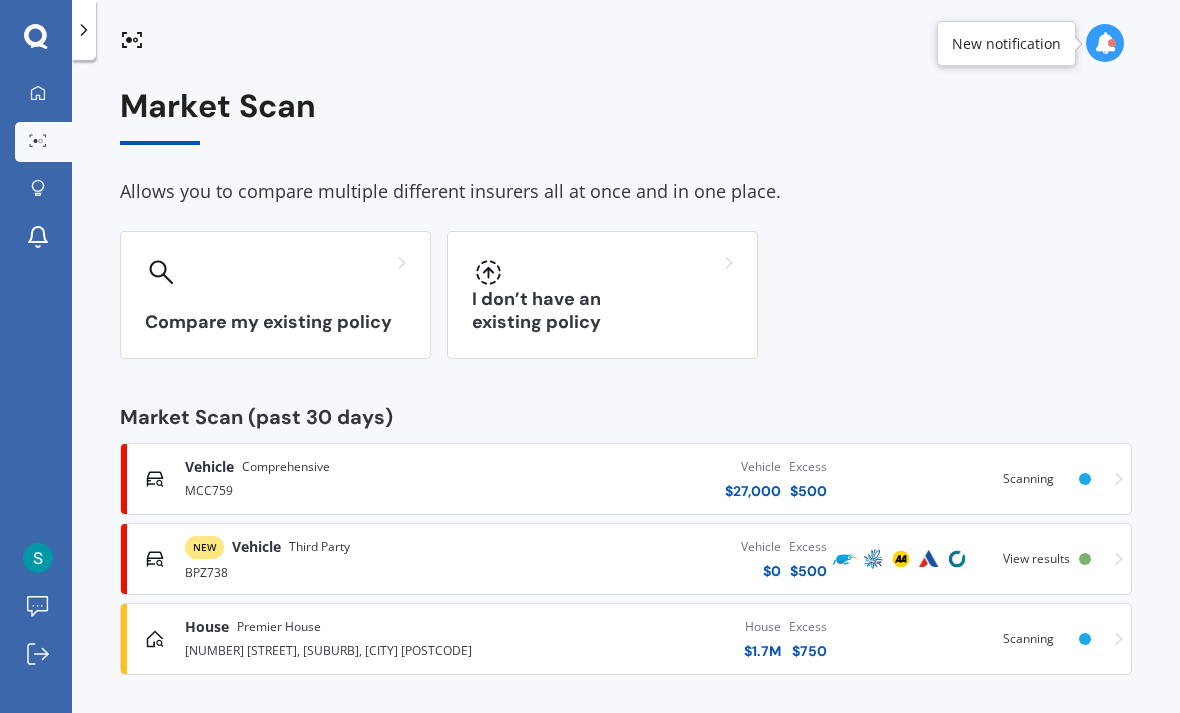 click on "View results" at bounding box center (1041, 559) 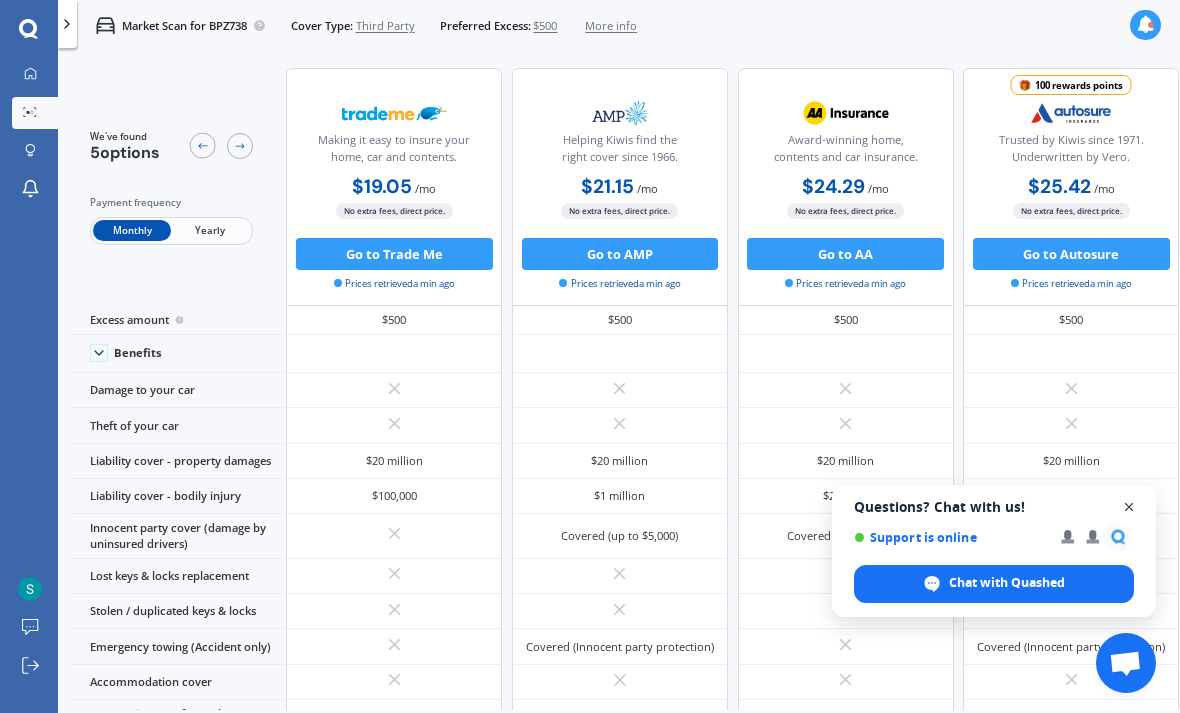 click at bounding box center [1129, 507] 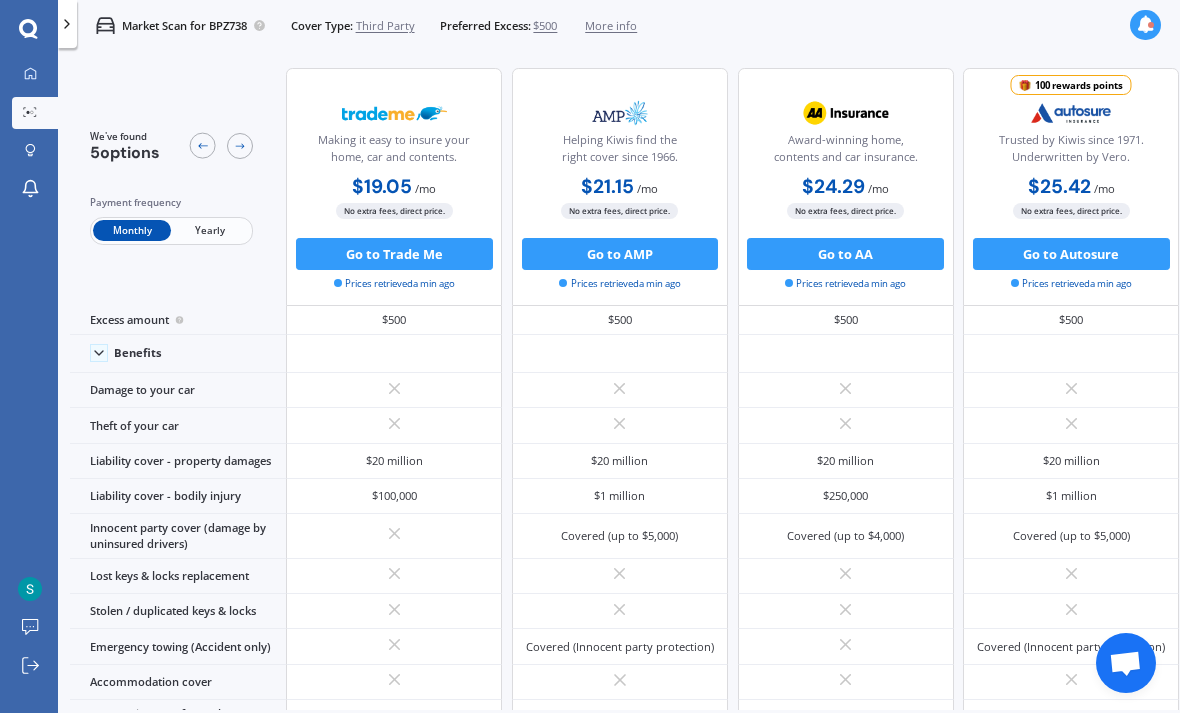 scroll, scrollTop: 0, scrollLeft: 0, axis: both 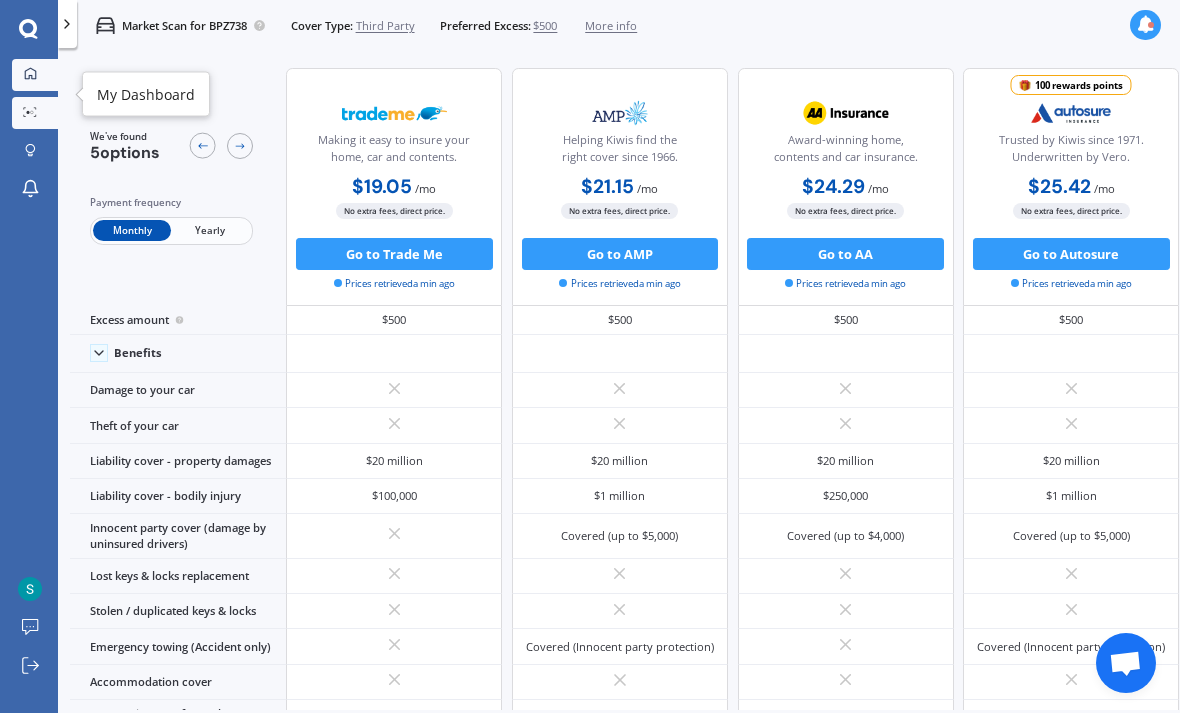 click on "My Dashboard" at bounding box center (35, 75) 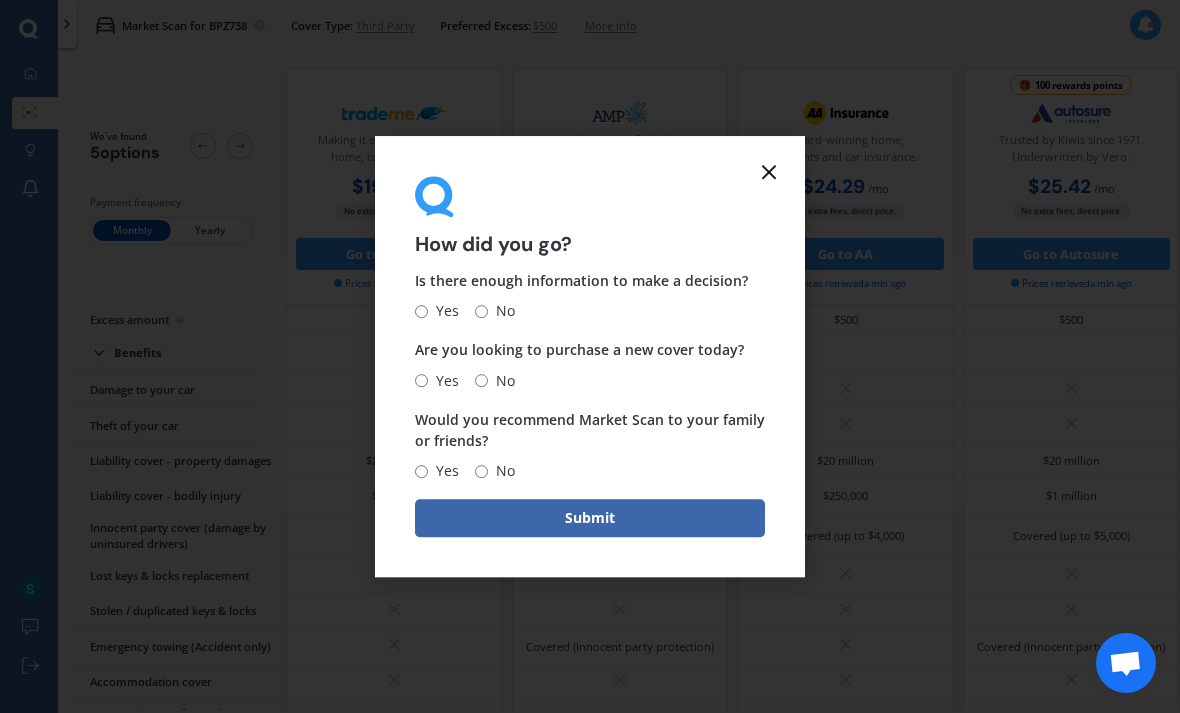 click 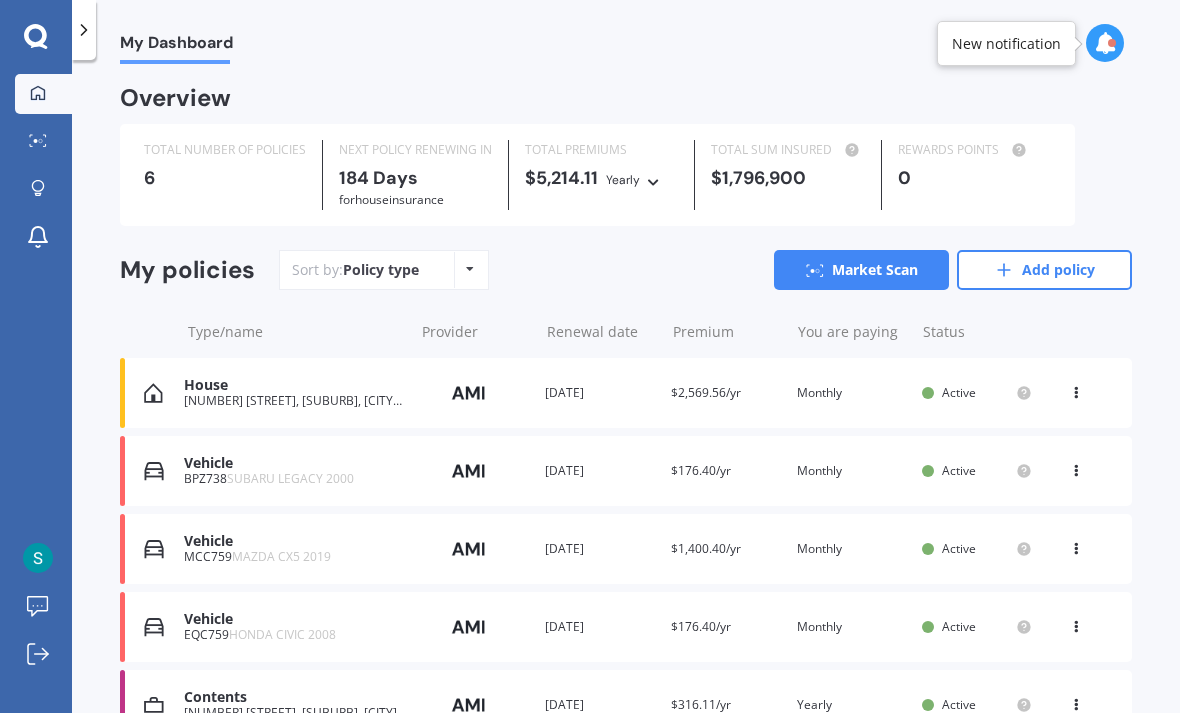 scroll, scrollTop: 0, scrollLeft: 0, axis: both 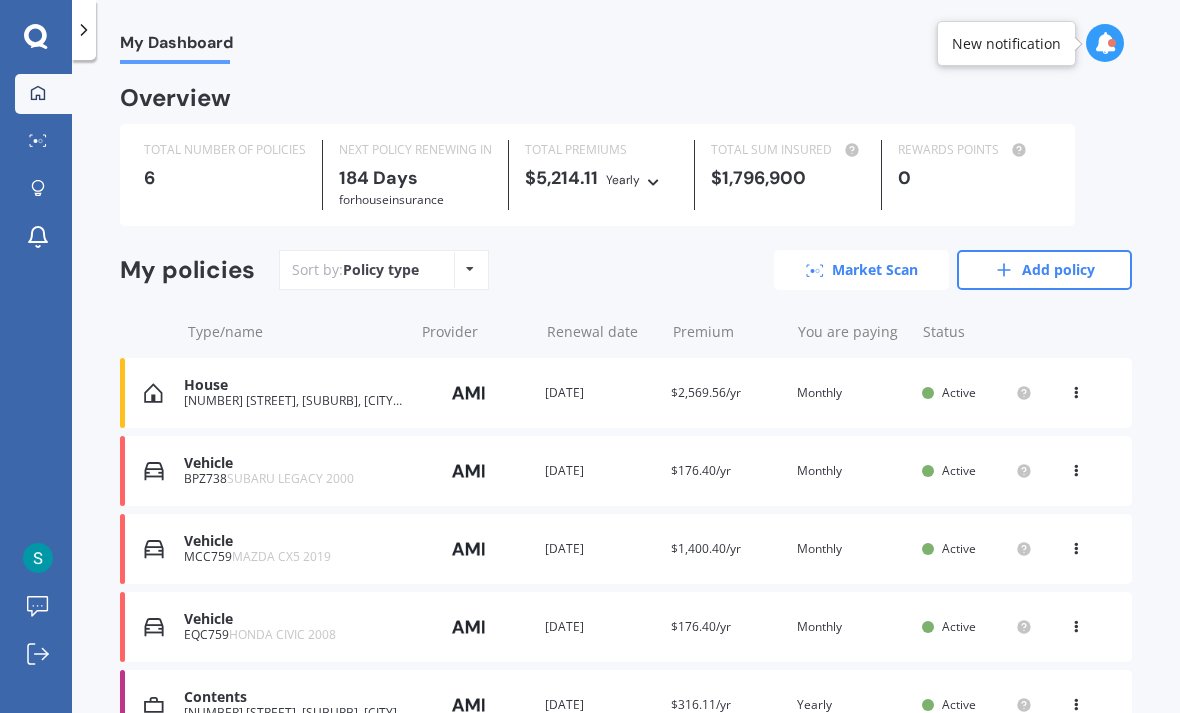 click on "Market Scan" at bounding box center [861, 270] 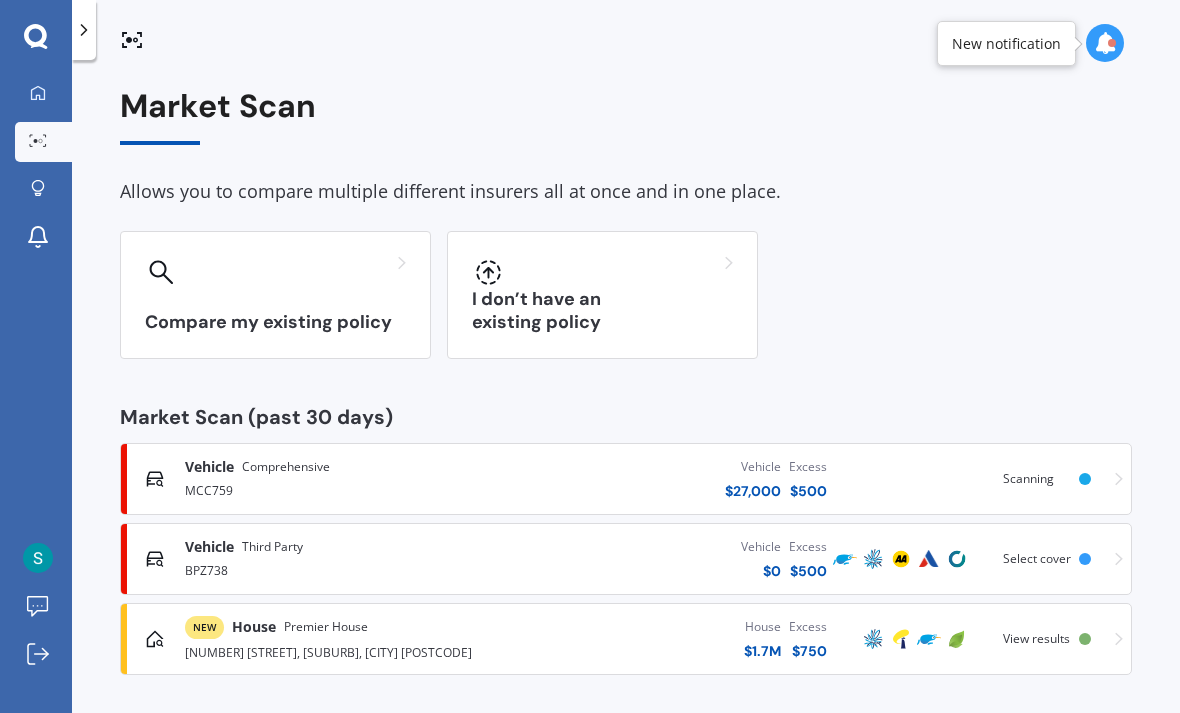 click on "View results" at bounding box center (1041, 639) 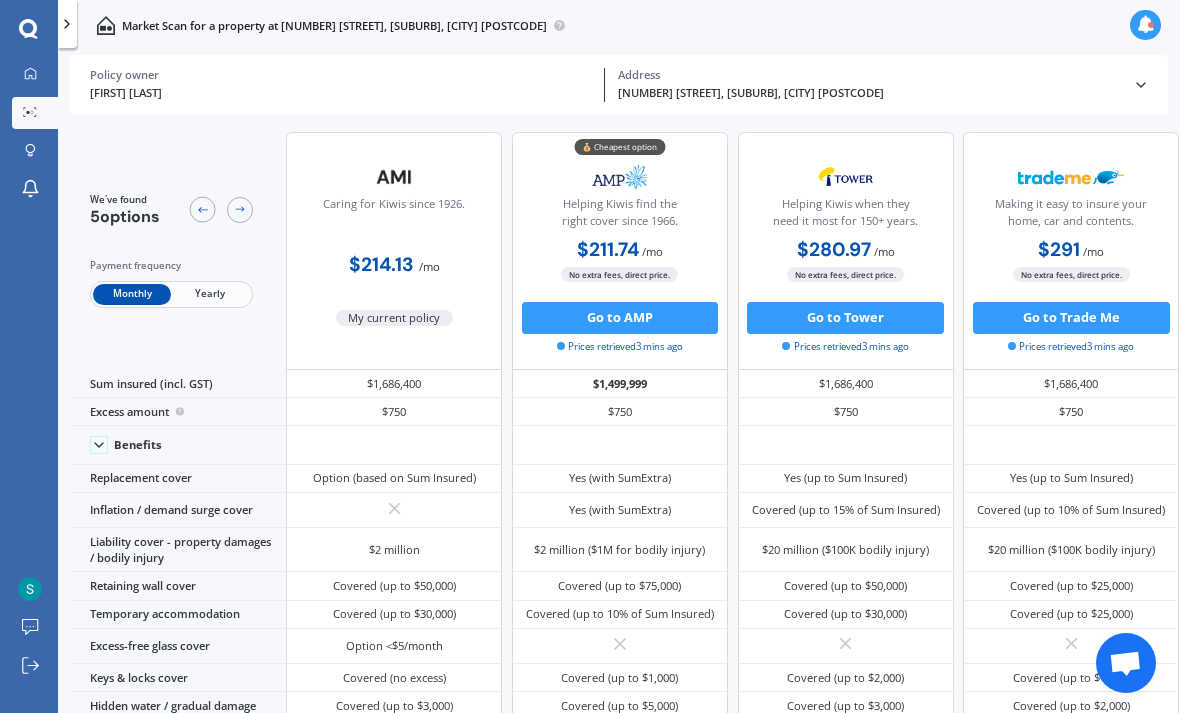 scroll, scrollTop: 0, scrollLeft: 0, axis: both 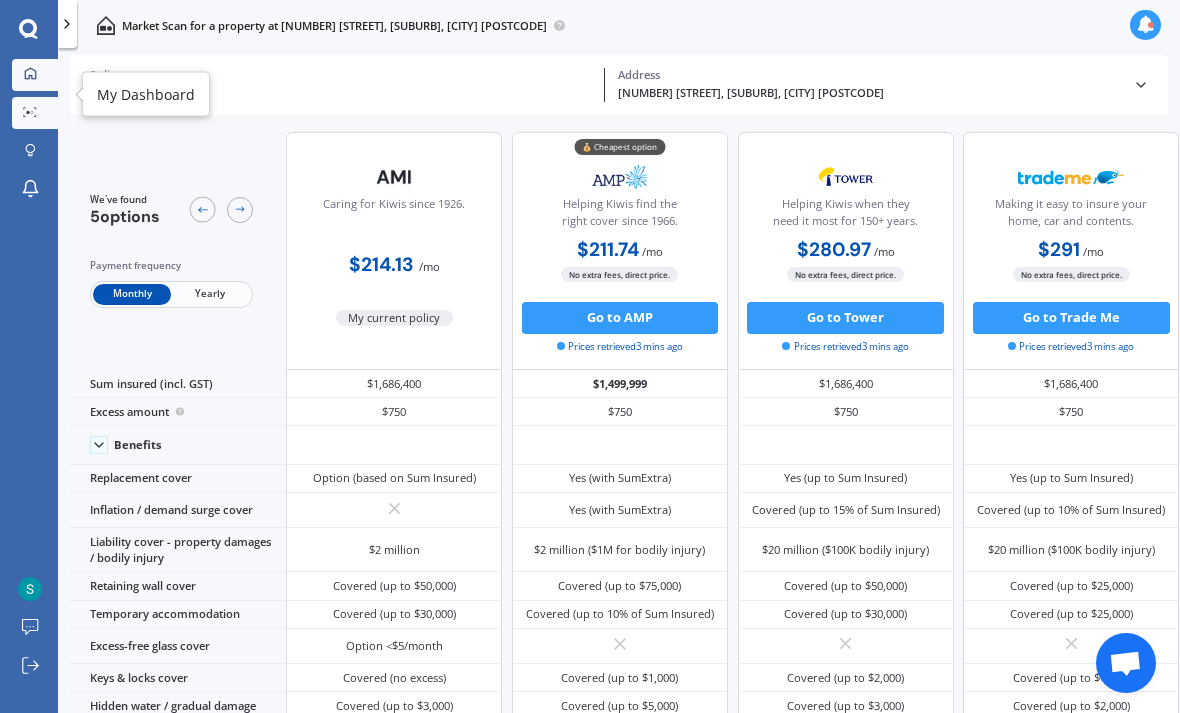 click on "My Dashboard" at bounding box center (35, 75) 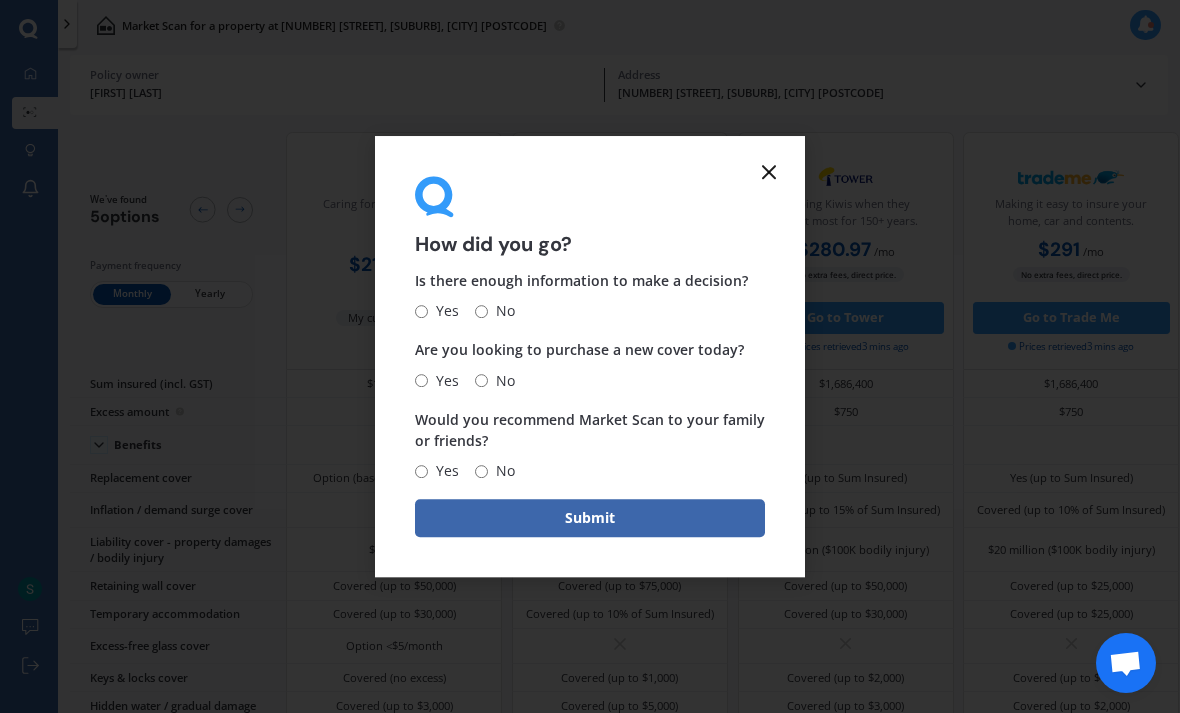 click 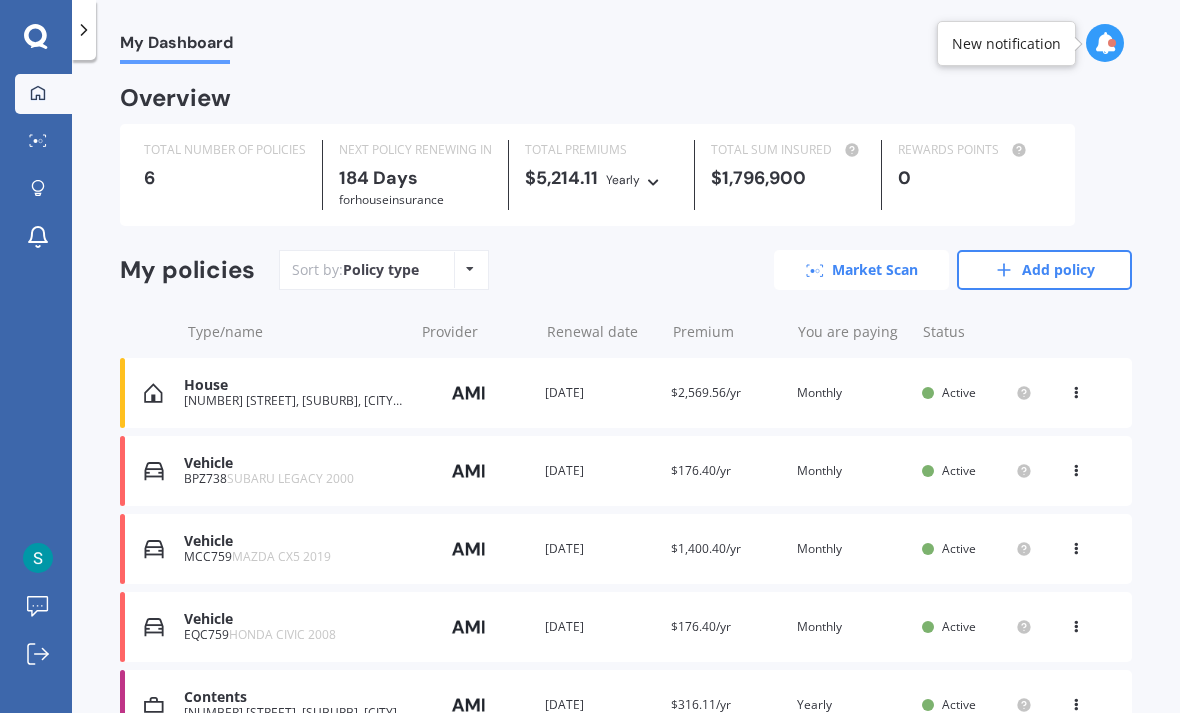 click on "Market Scan" at bounding box center (861, 270) 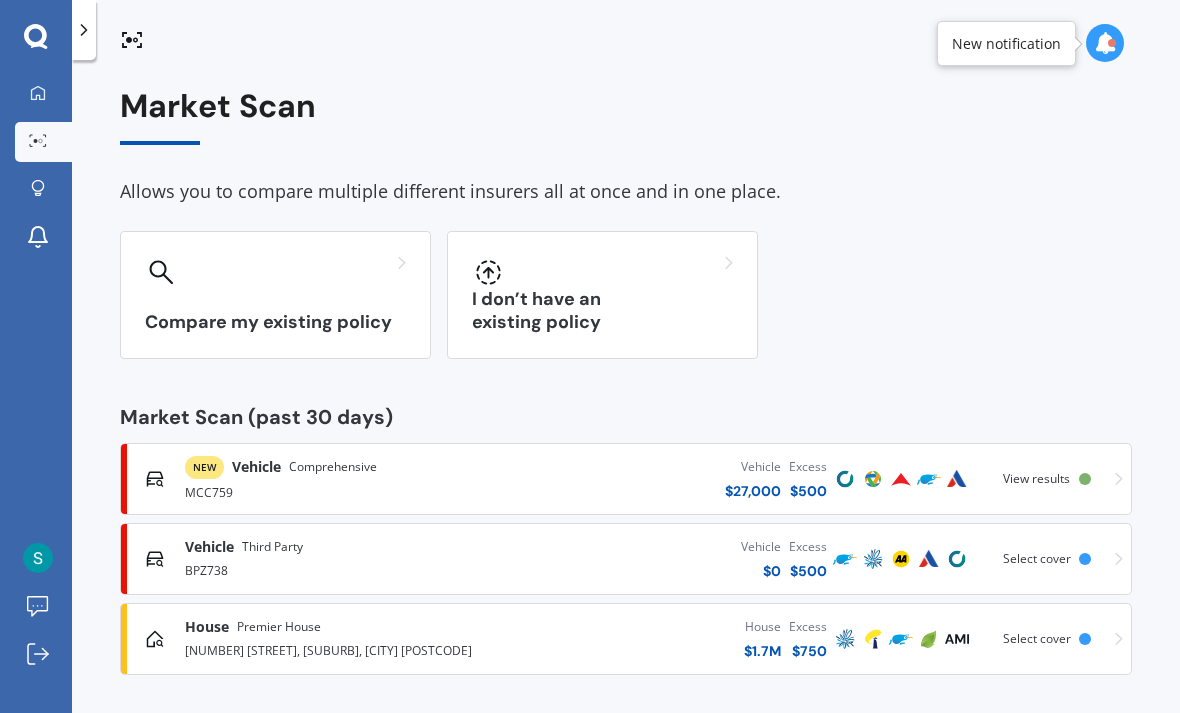 click on "View results" at bounding box center (1036, 478) 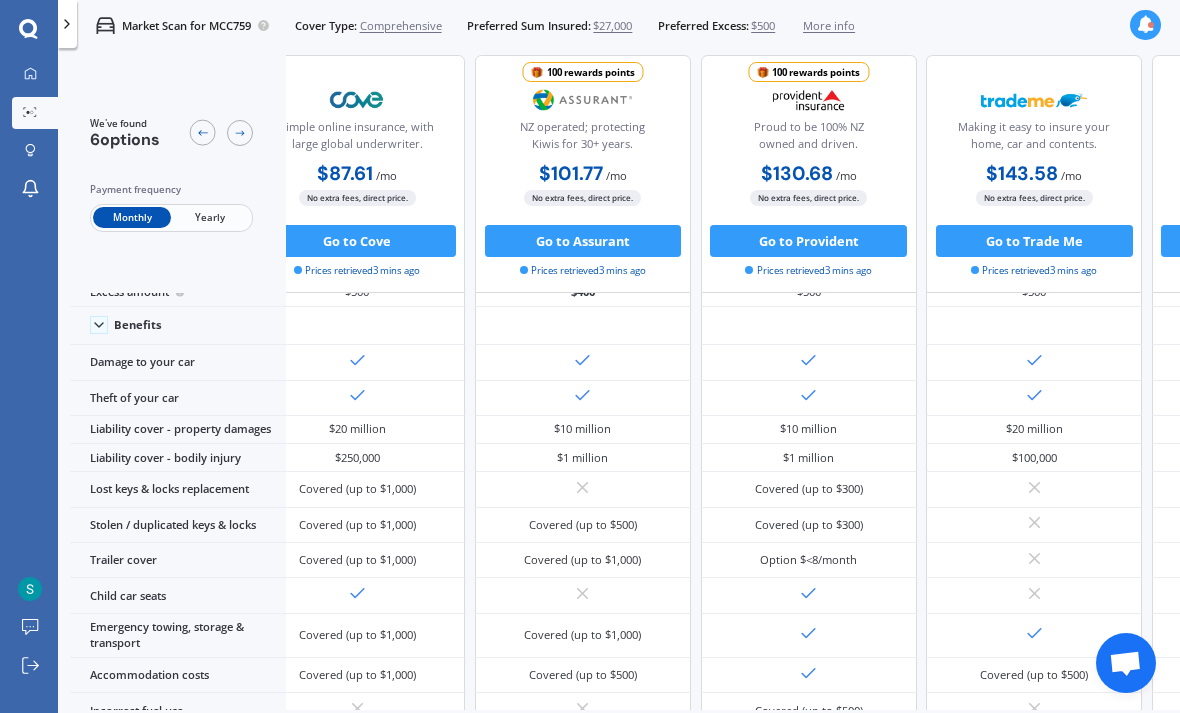 scroll, scrollTop: 41, scrollLeft: 48, axis: both 